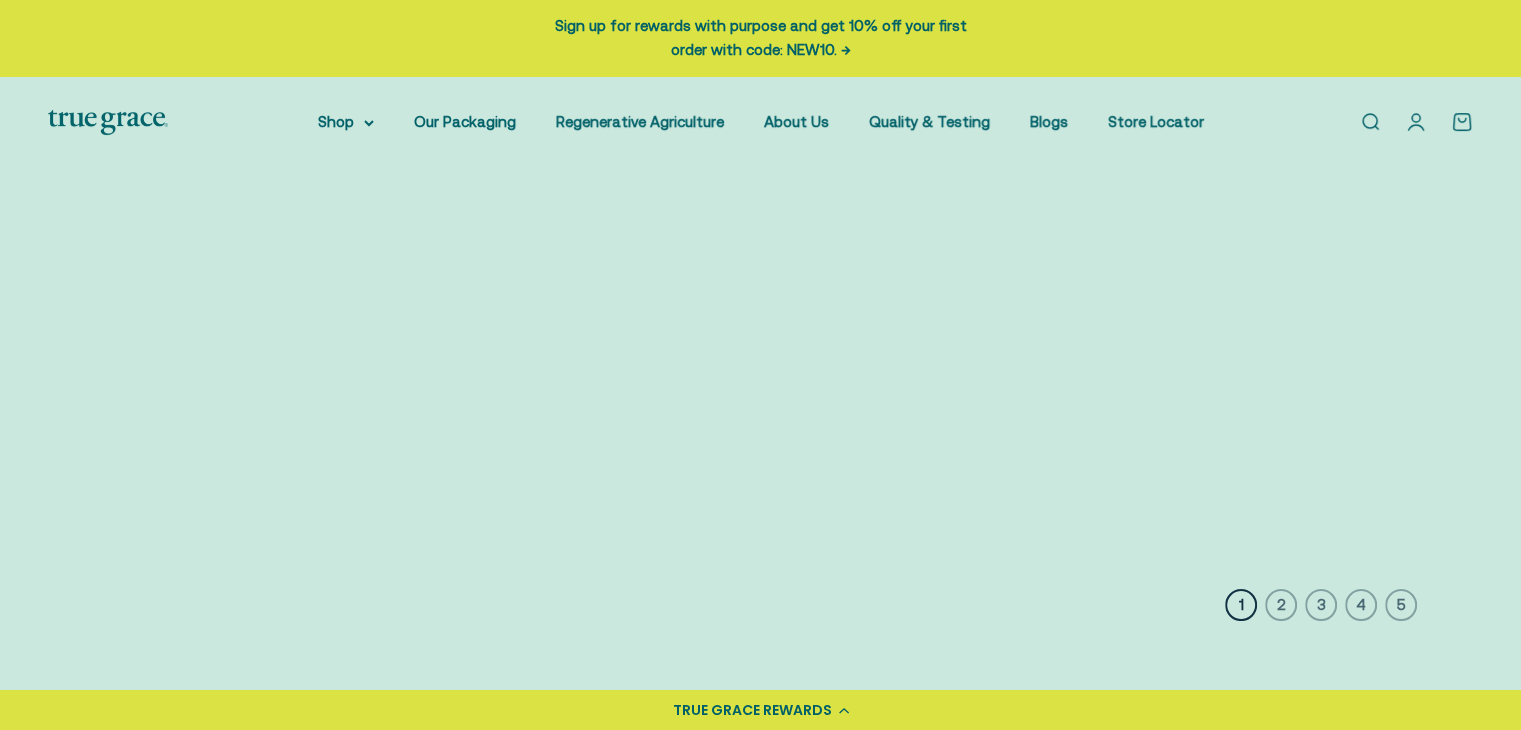 scroll, scrollTop: 0, scrollLeft: 0, axis: both 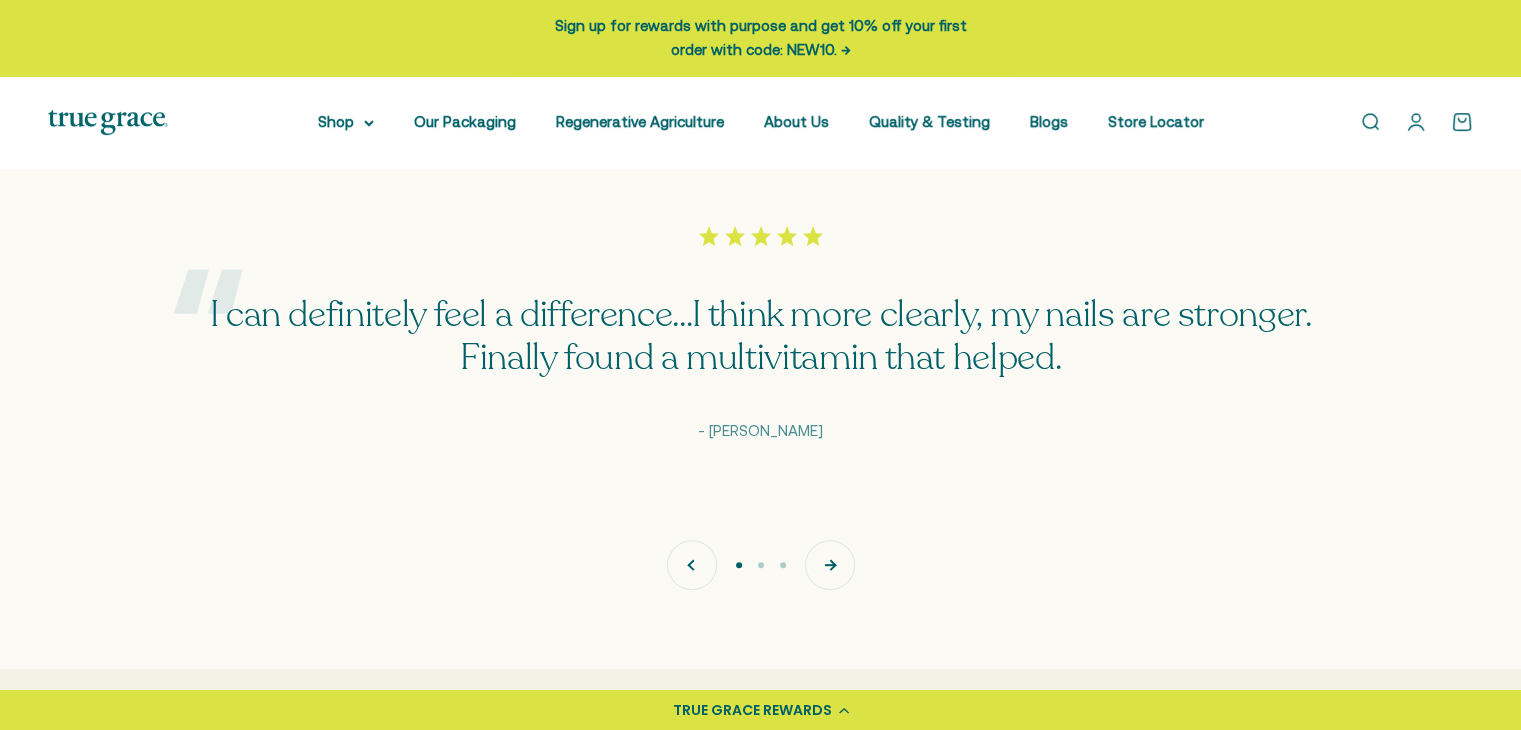 click on "Next" at bounding box center (830, 565) 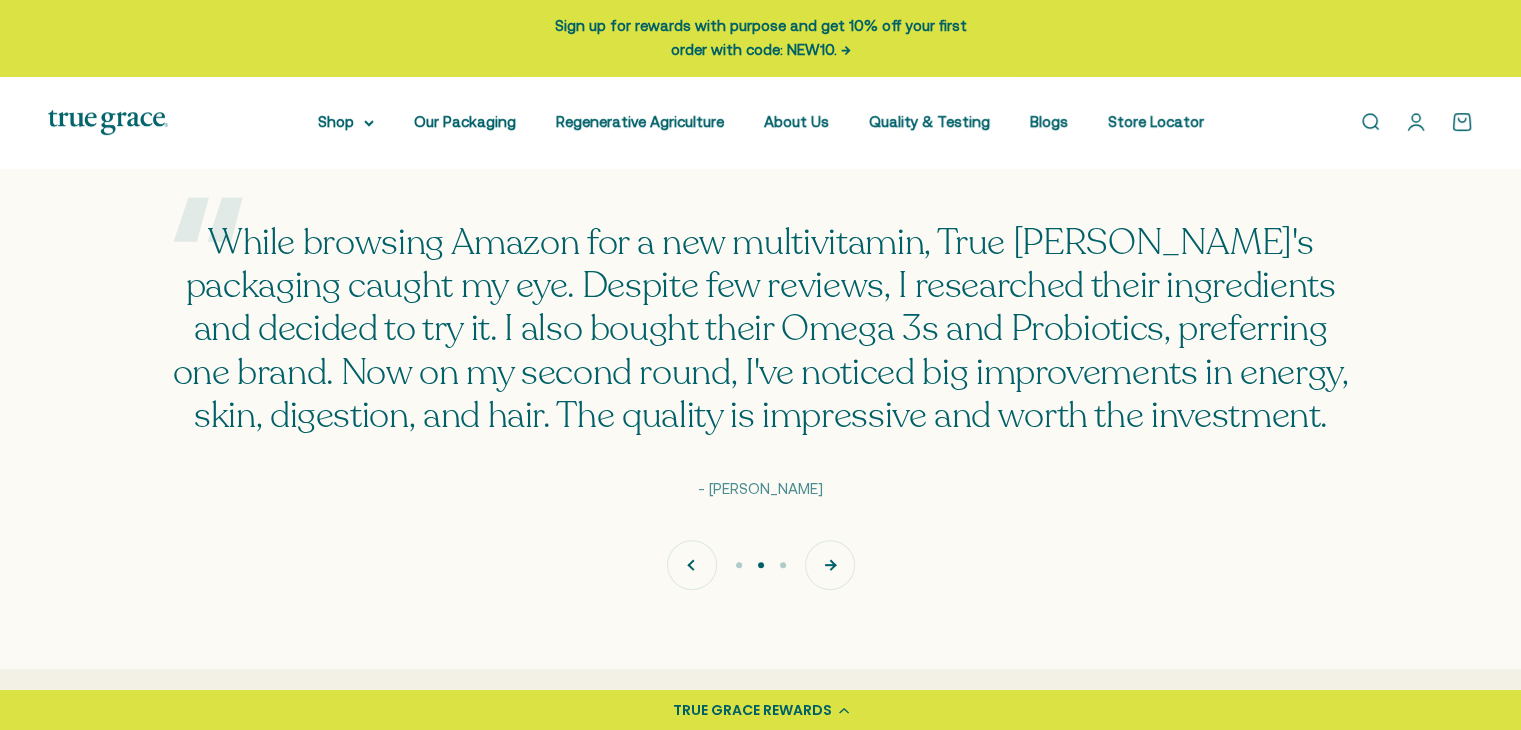 click on "Next" at bounding box center [830, 565] 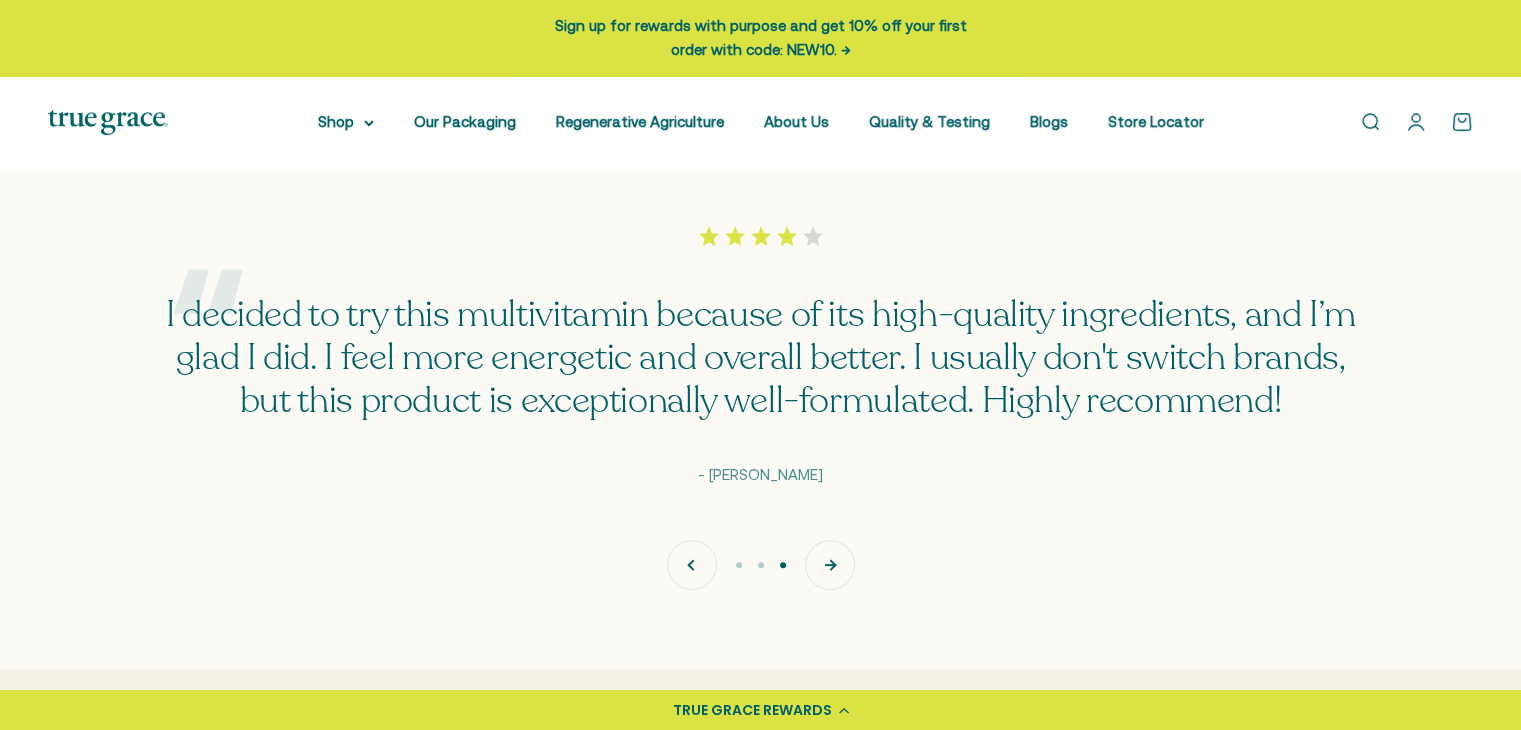 click on "Next" at bounding box center (830, 565) 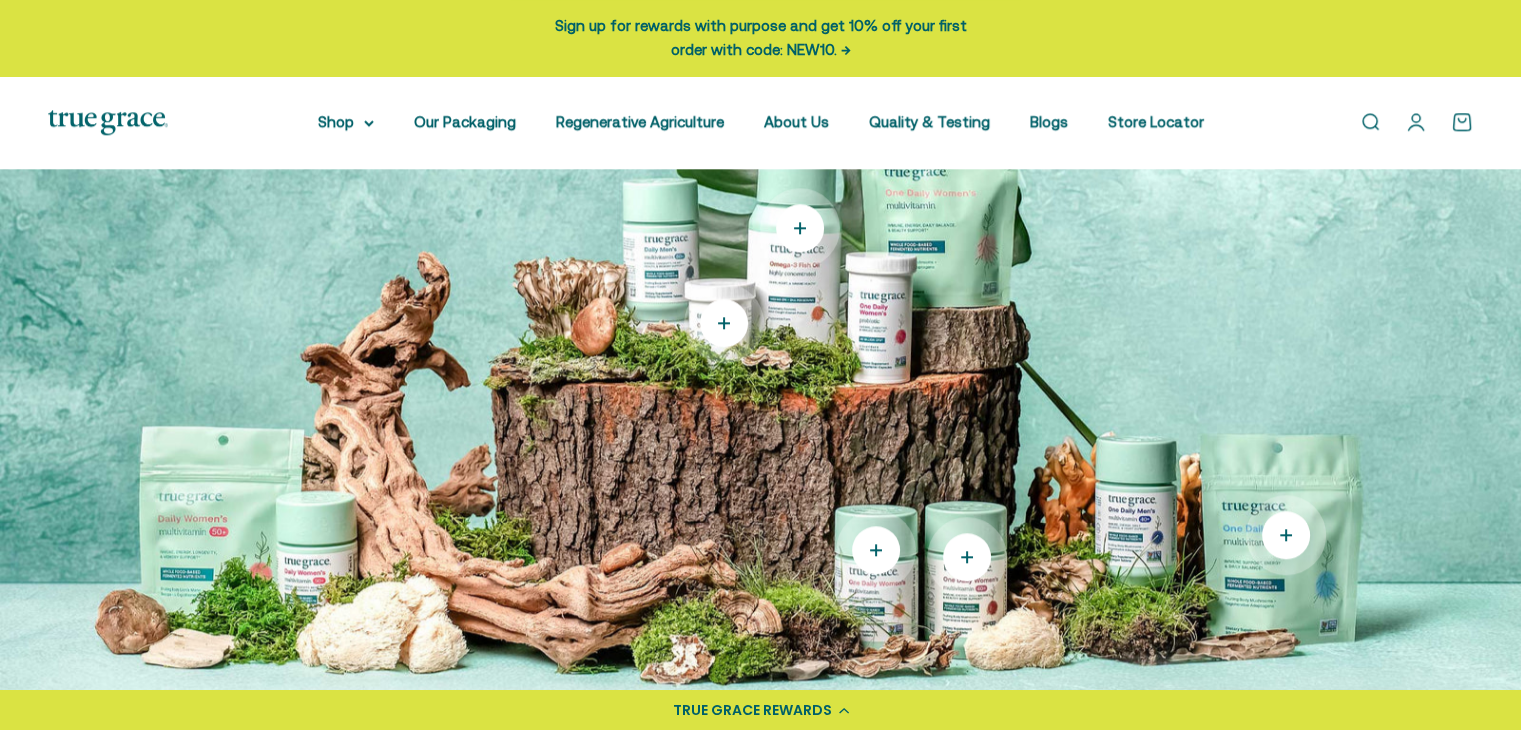 scroll, scrollTop: 2000, scrollLeft: 0, axis: vertical 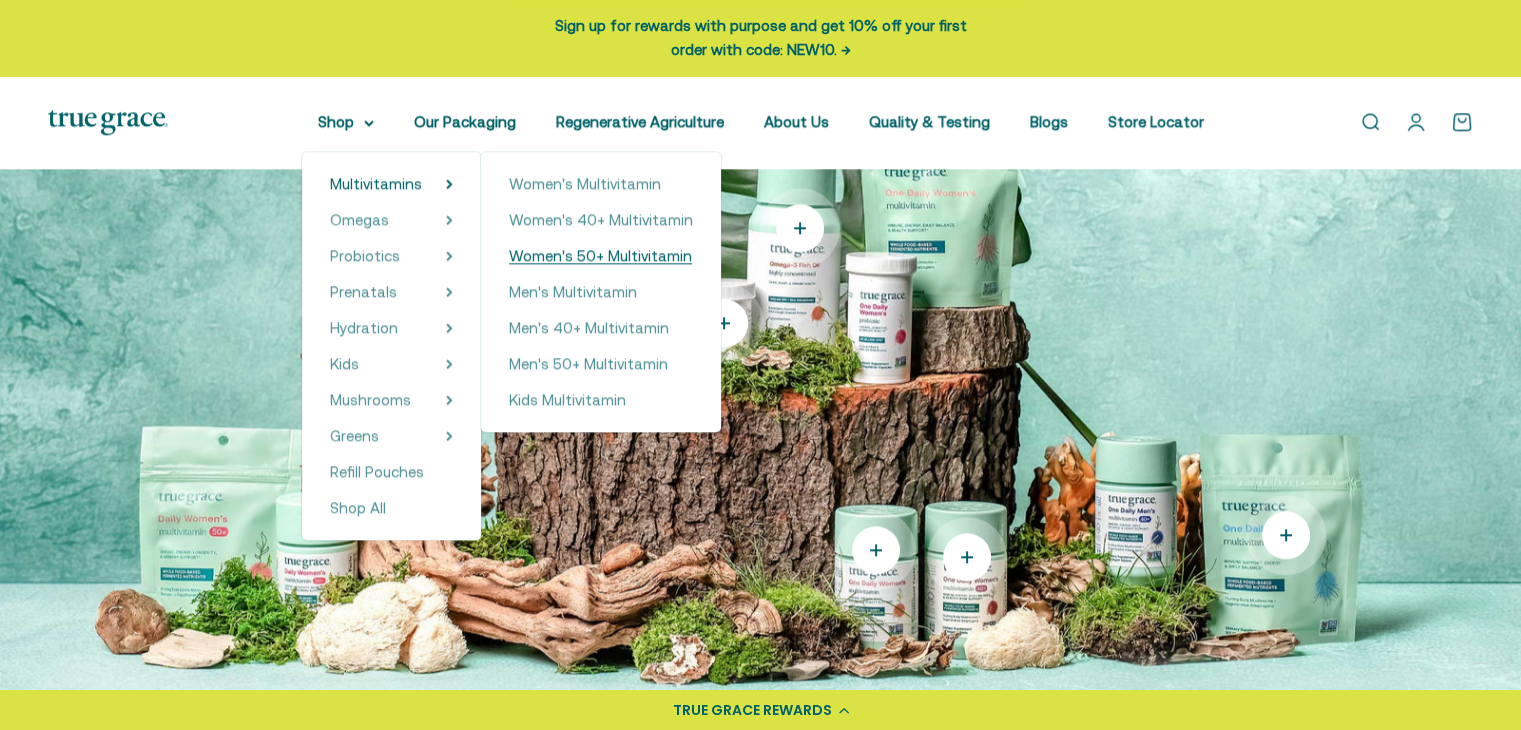 click on "Women's 50+ Multivitamin" at bounding box center (600, 255) 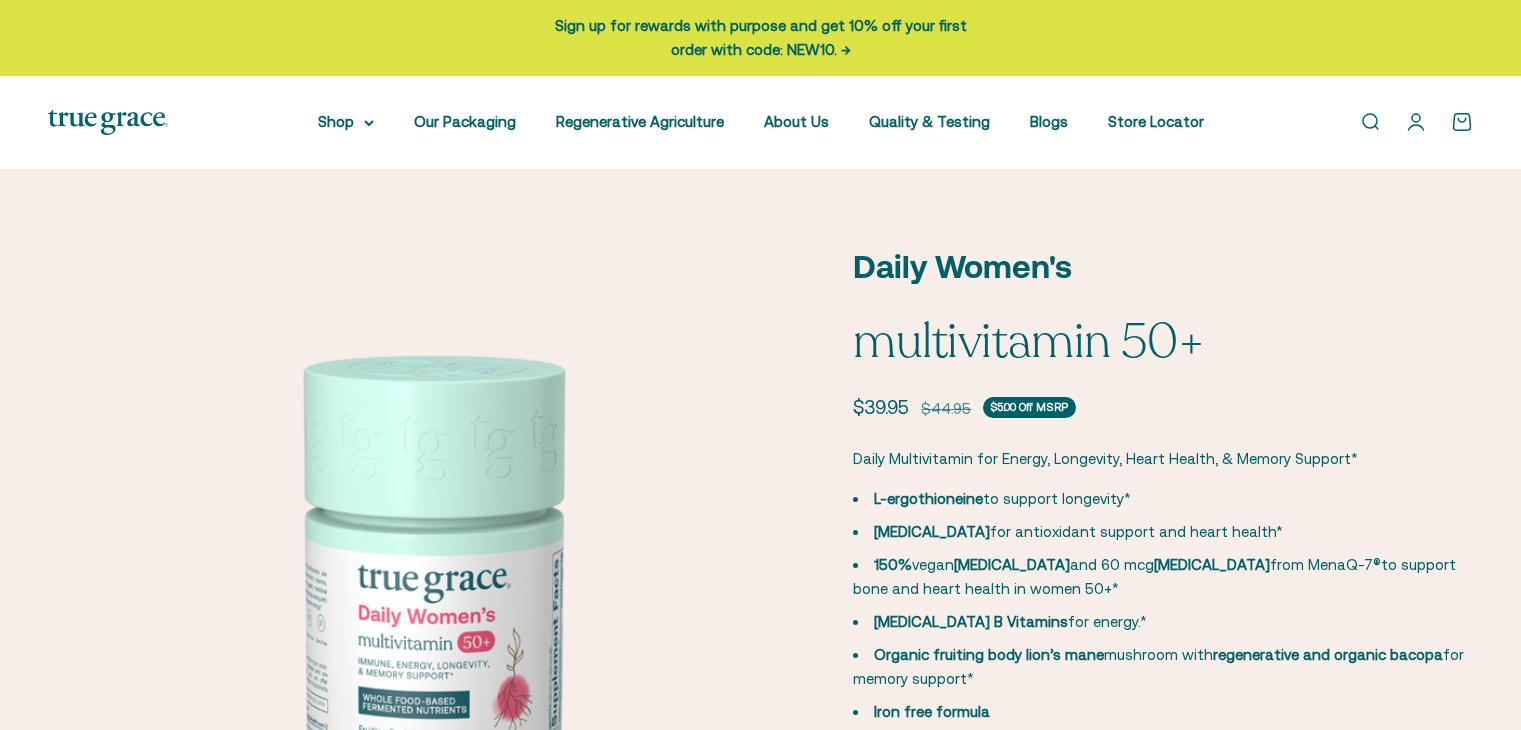 scroll, scrollTop: 0, scrollLeft: 0, axis: both 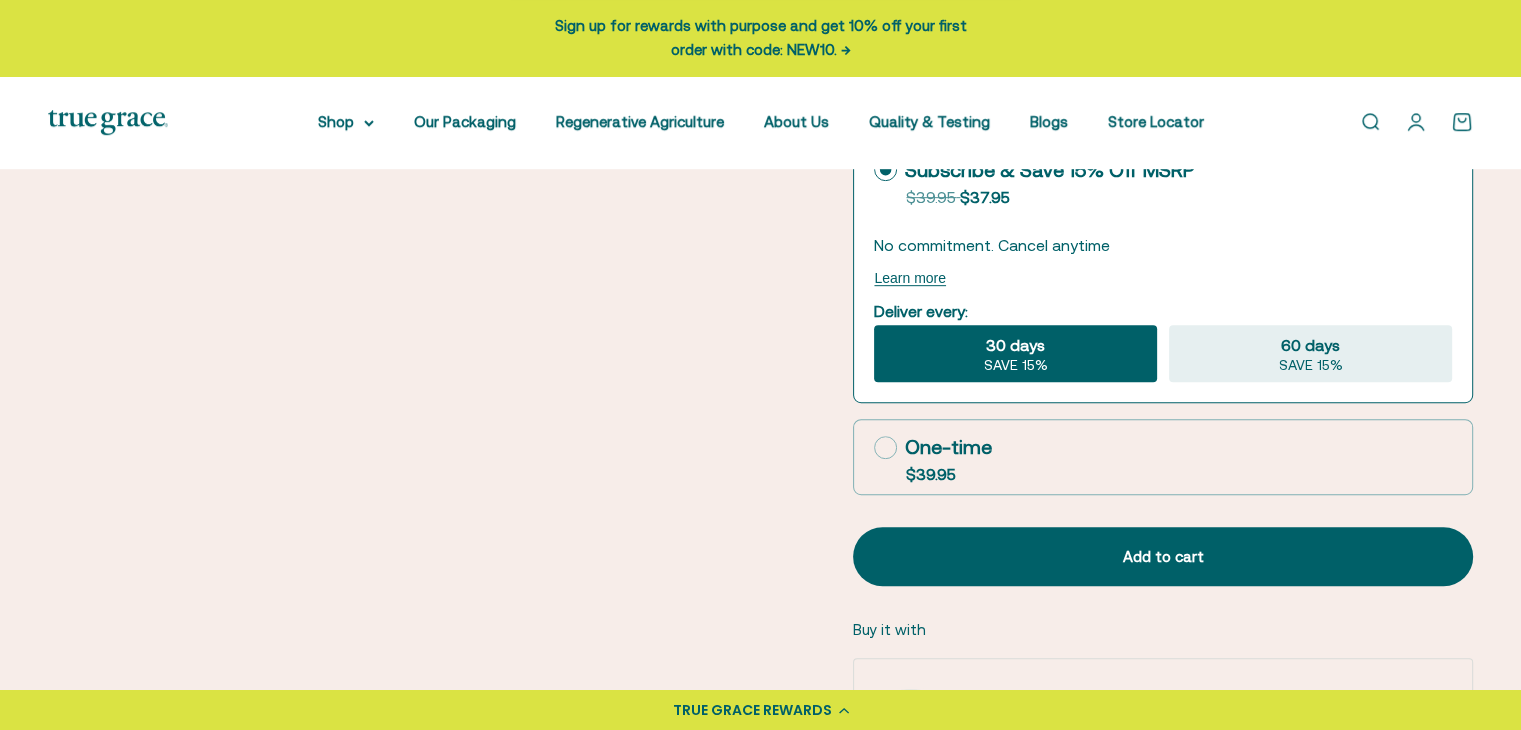 click 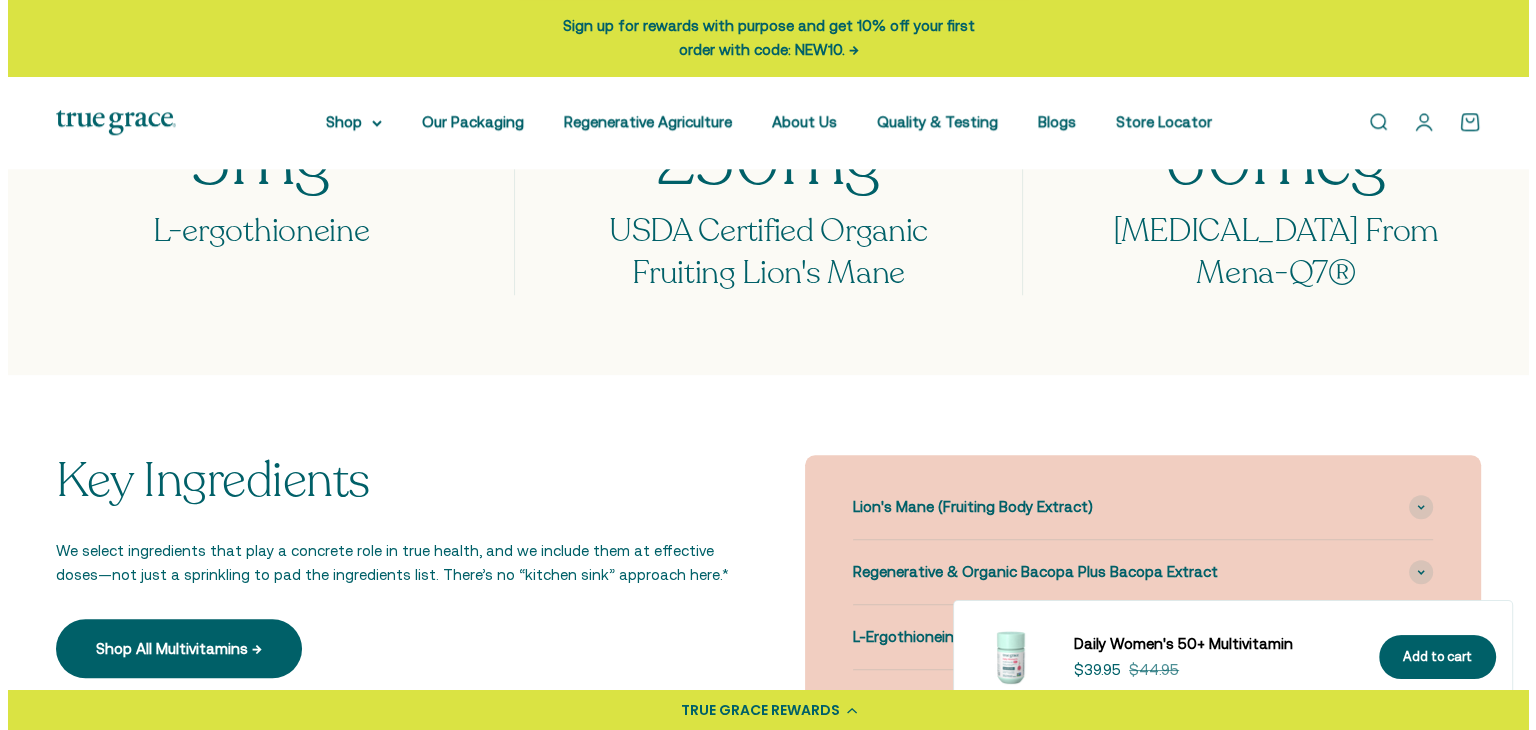 scroll, scrollTop: 1800, scrollLeft: 0, axis: vertical 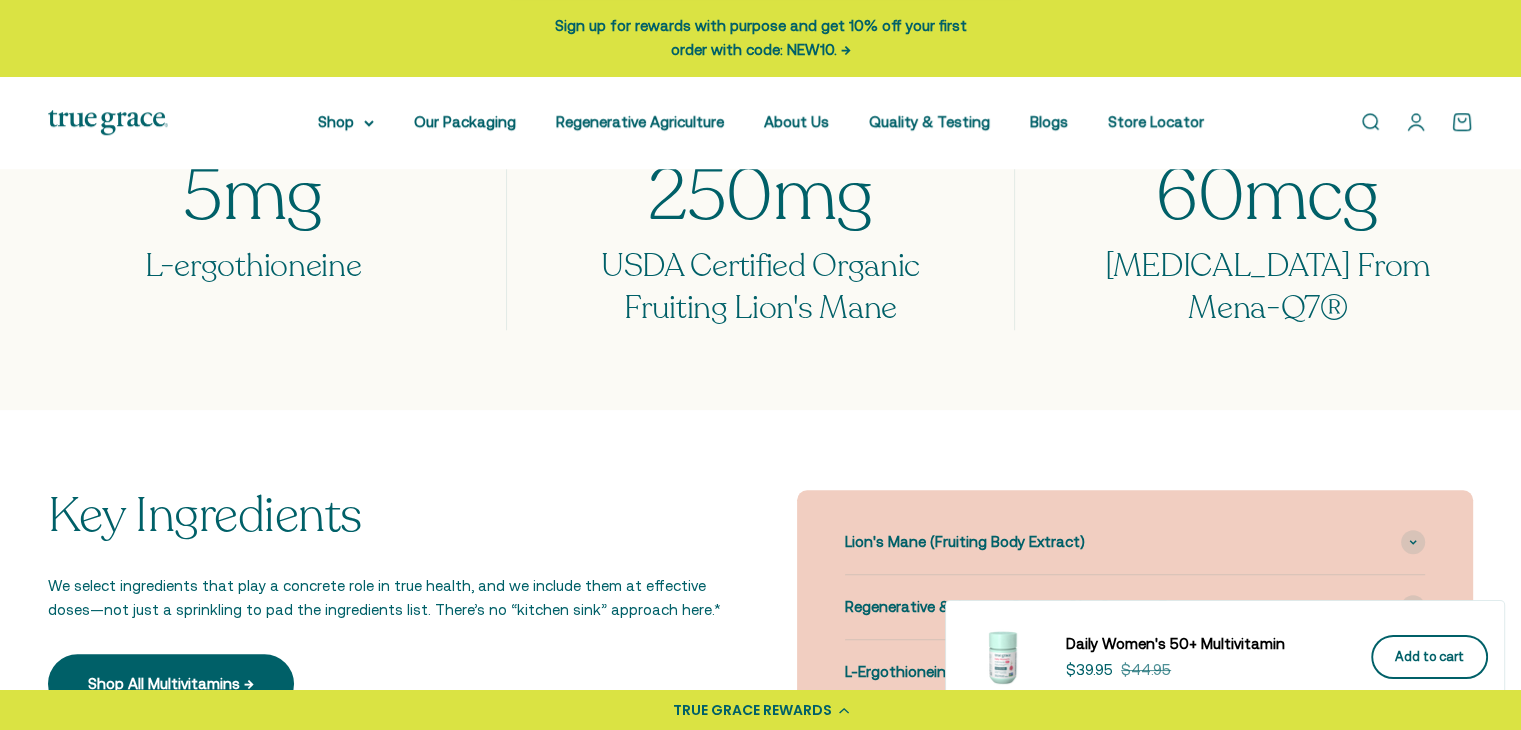click on "Add to cart" 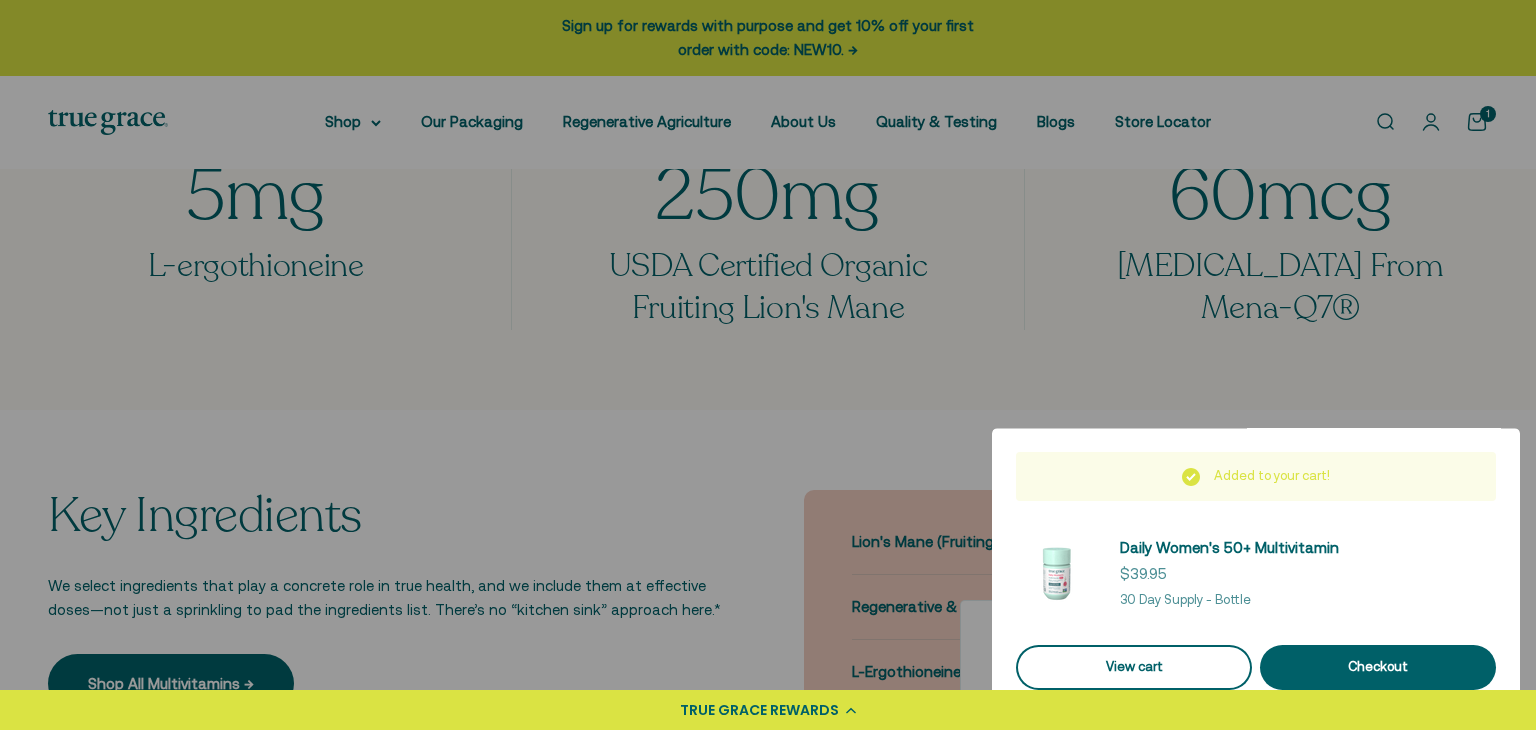 click on "View cart" at bounding box center [1134, 667] 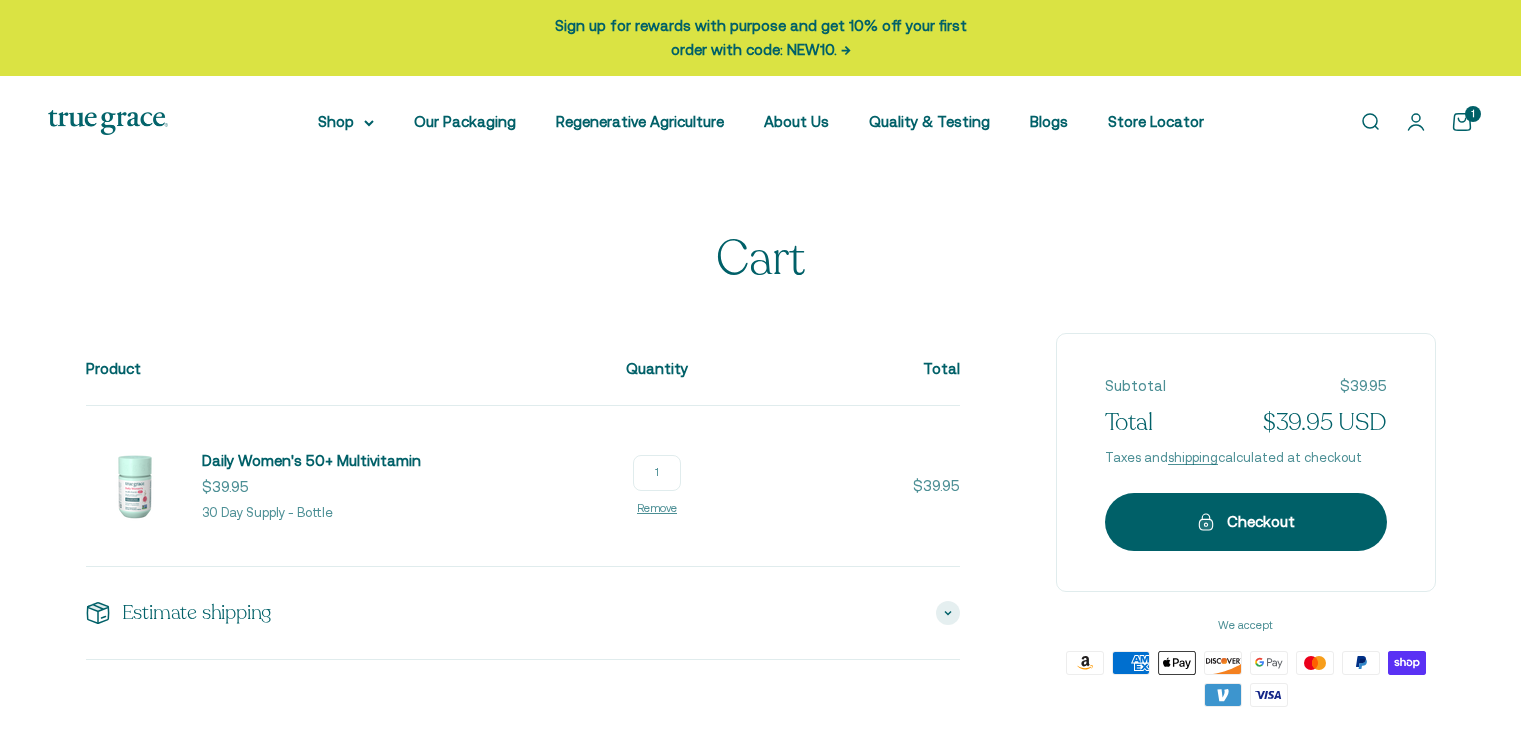 scroll, scrollTop: 0, scrollLeft: 0, axis: both 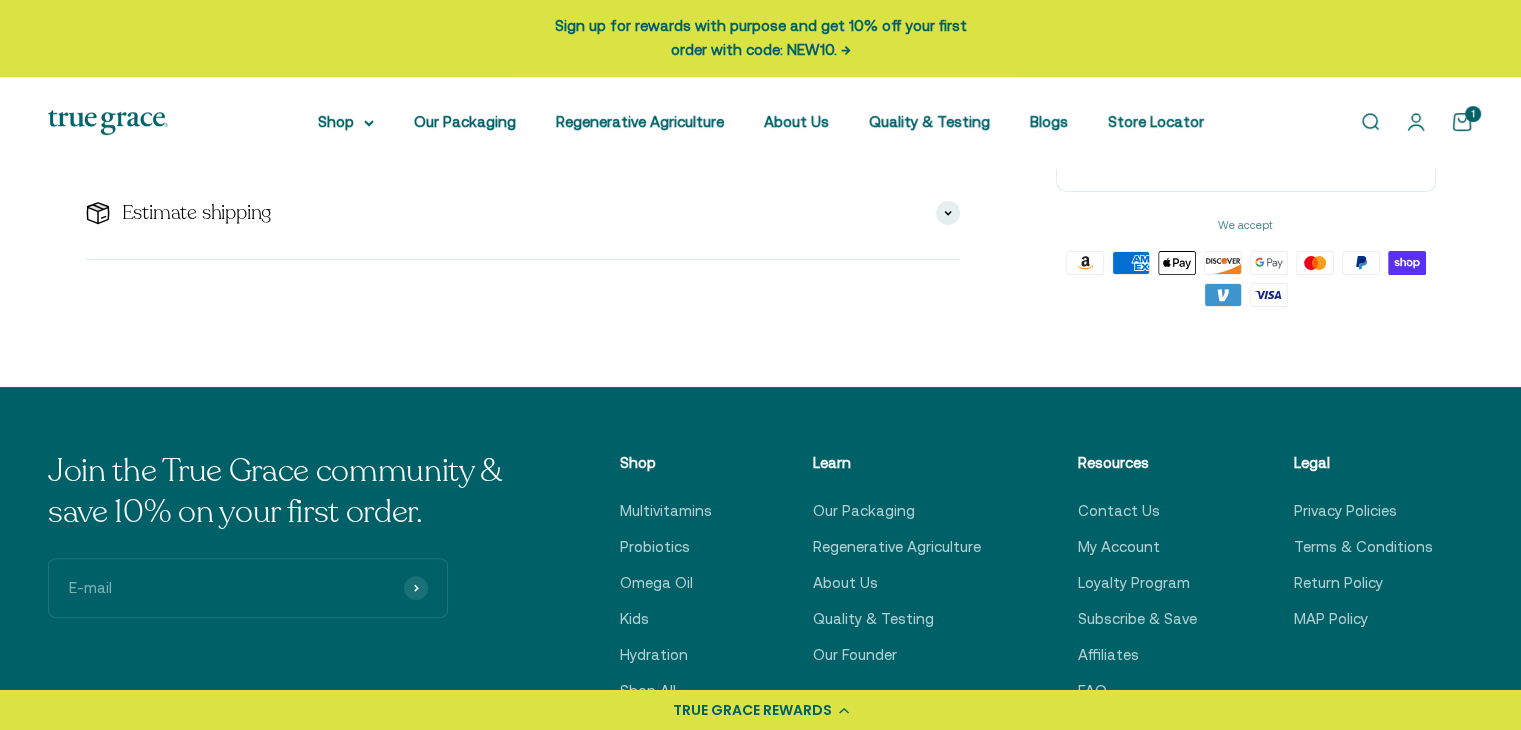 click on "TRUE GRACE REWARDS" at bounding box center (752, 710) 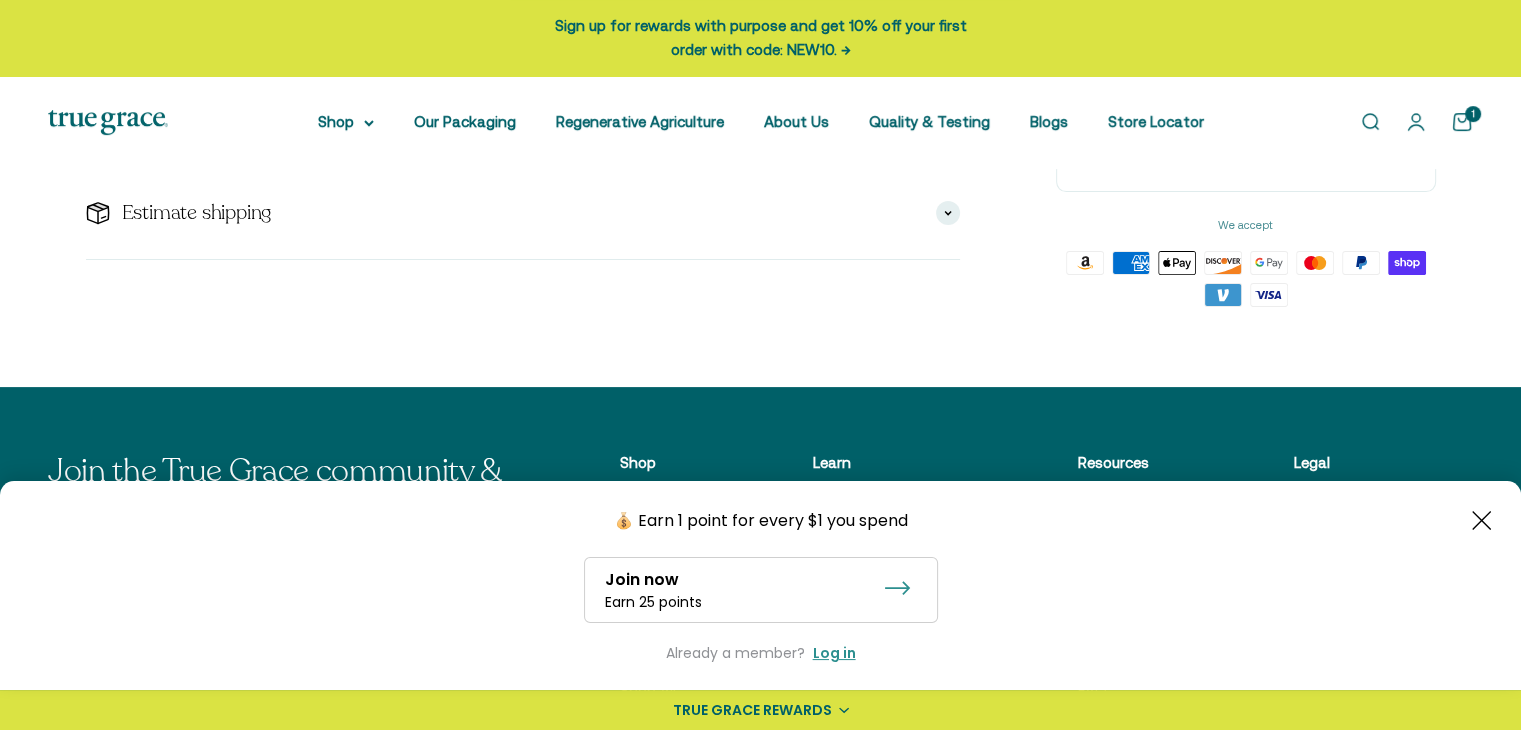 click 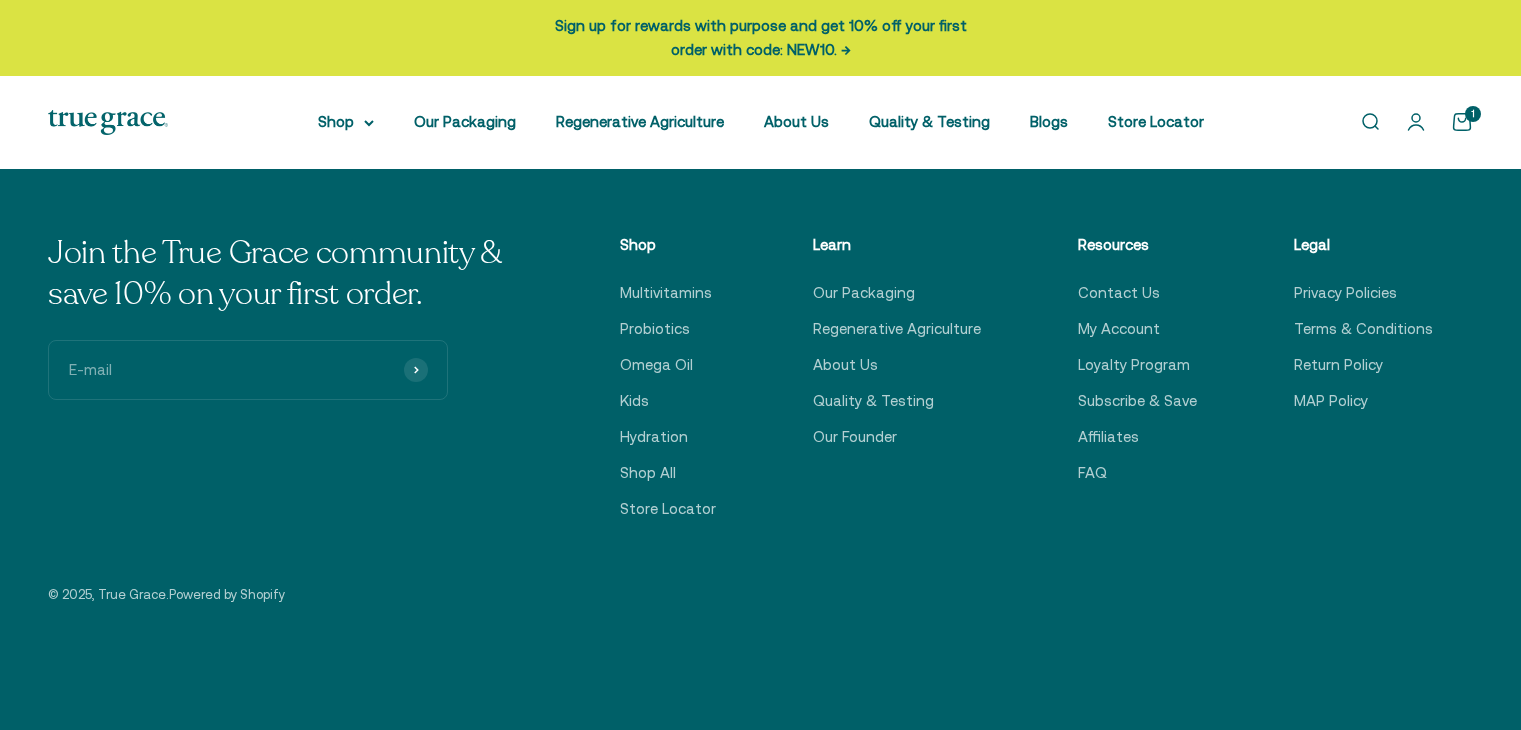 scroll, scrollTop: 0, scrollLeft: 0, axis: both 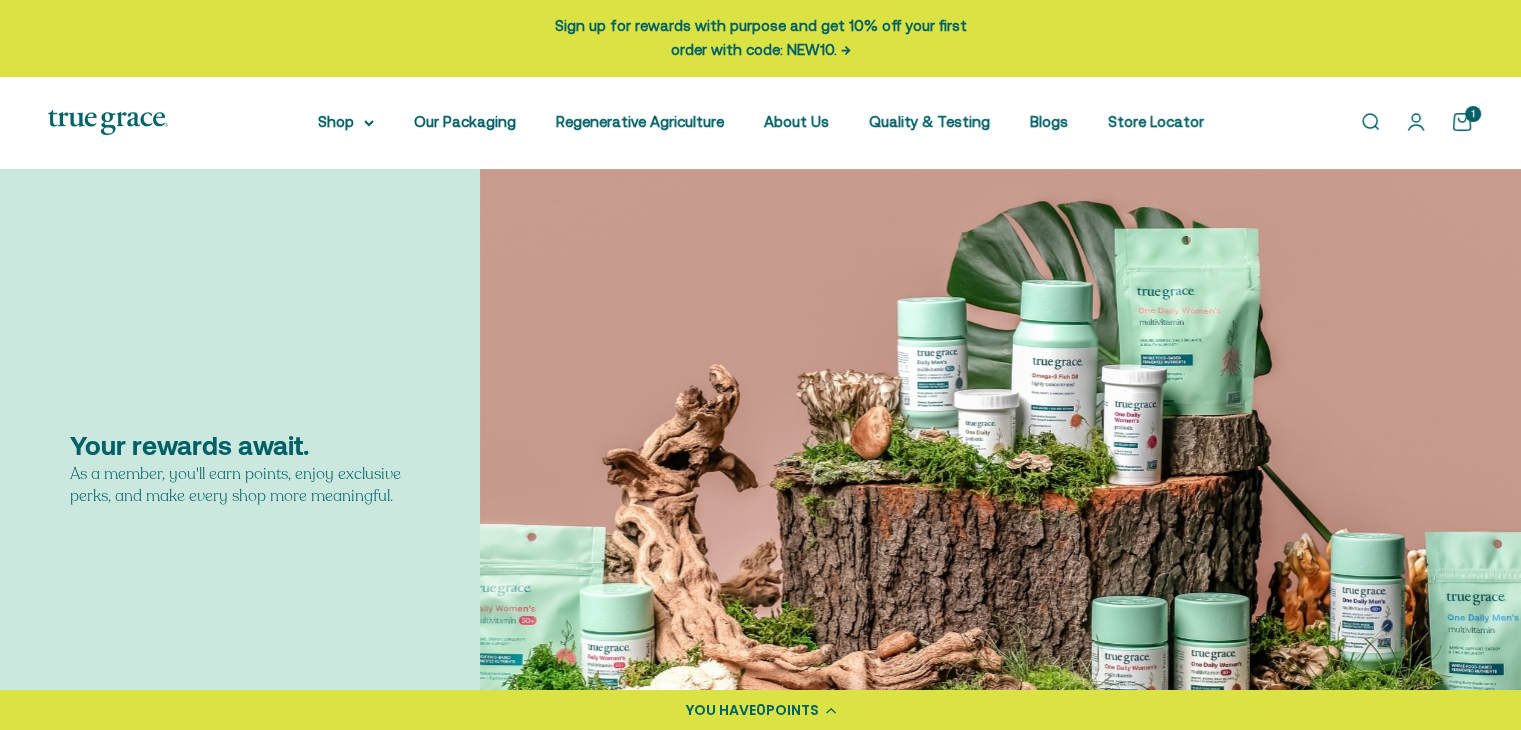 click on "Open cart
1" at bounding box center (1462, 122) 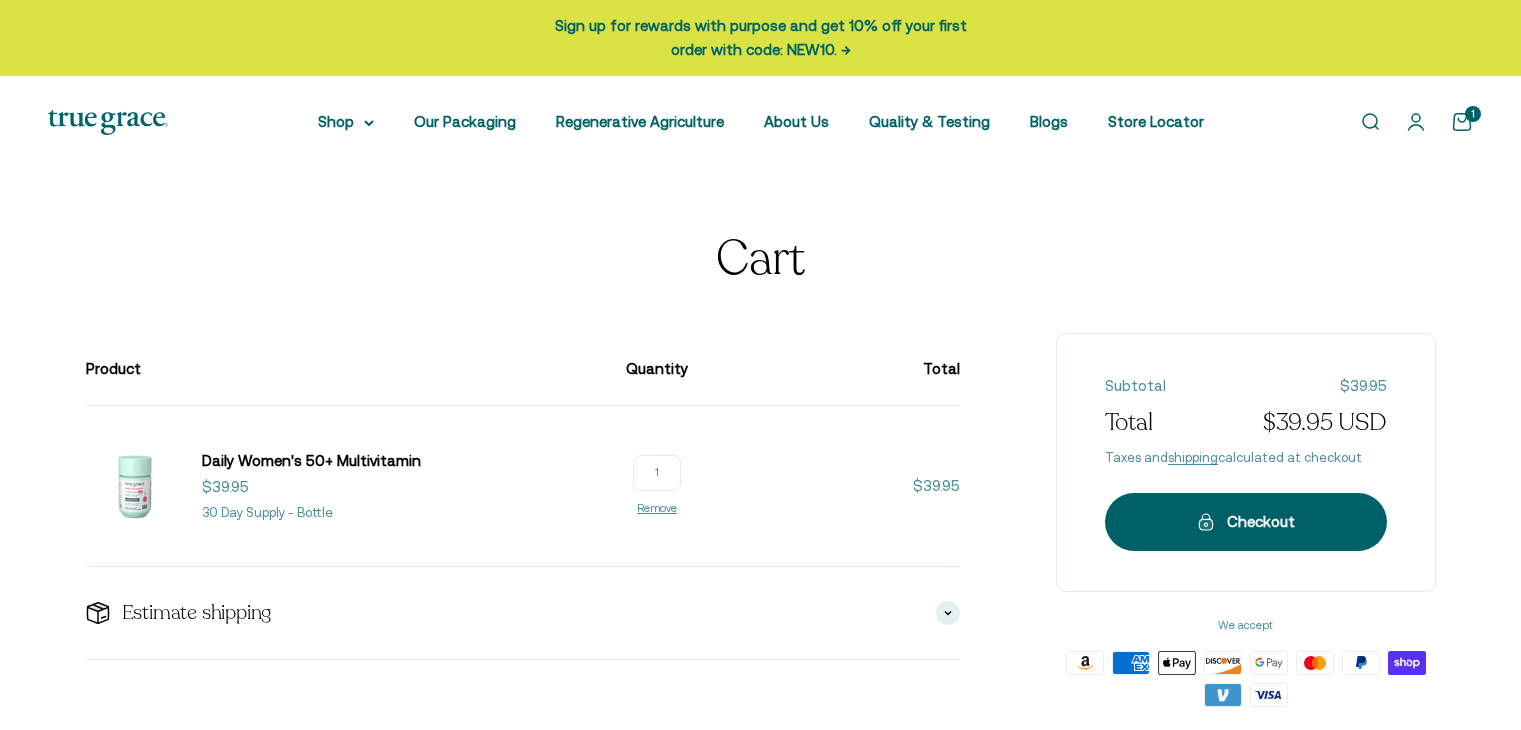 scroll, scrollTop: 0, scrollLeft: 0, axis: both 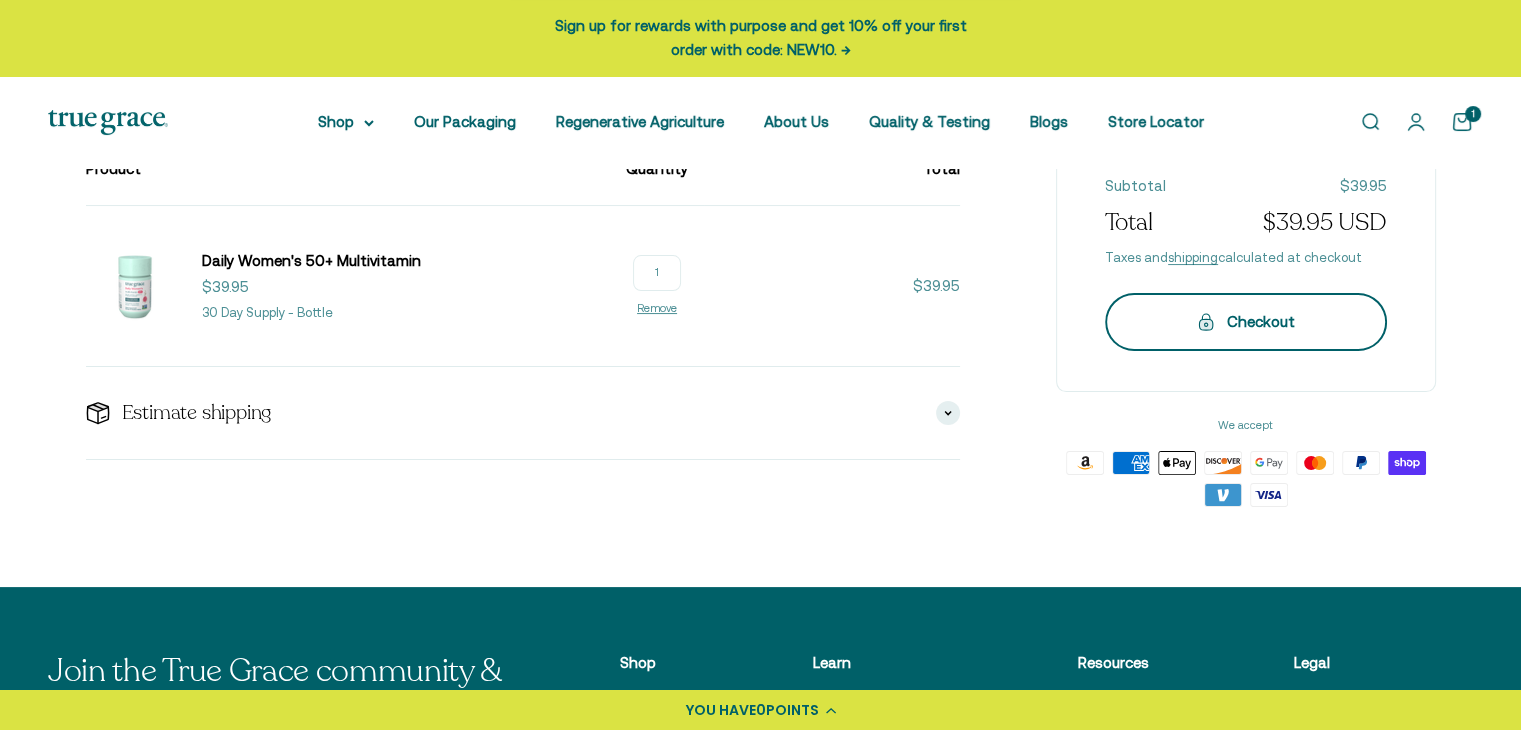 click on "Checkout" at bounding box center [1246, 322] 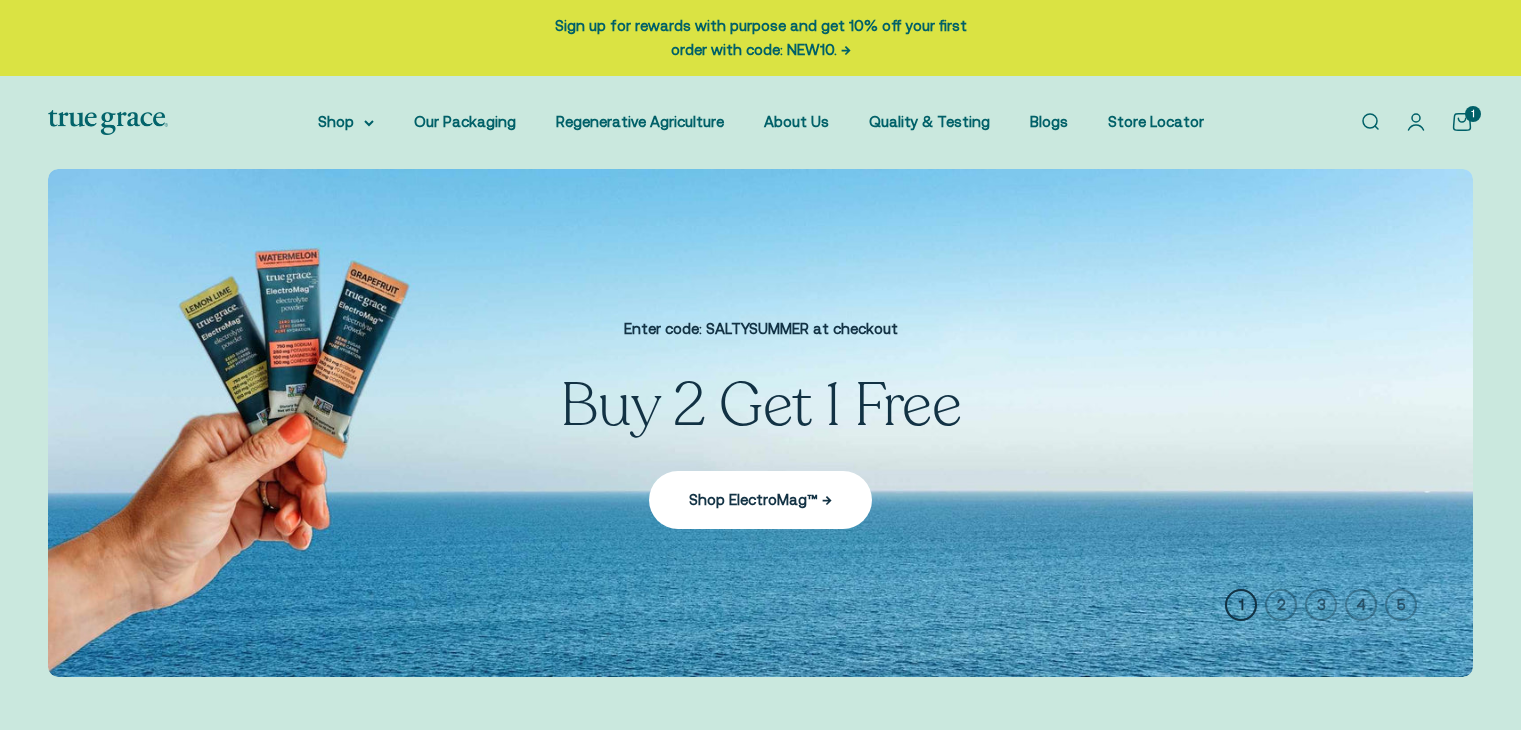 scroll, scrollTop: 0, scrollLeft: 0, axis: both 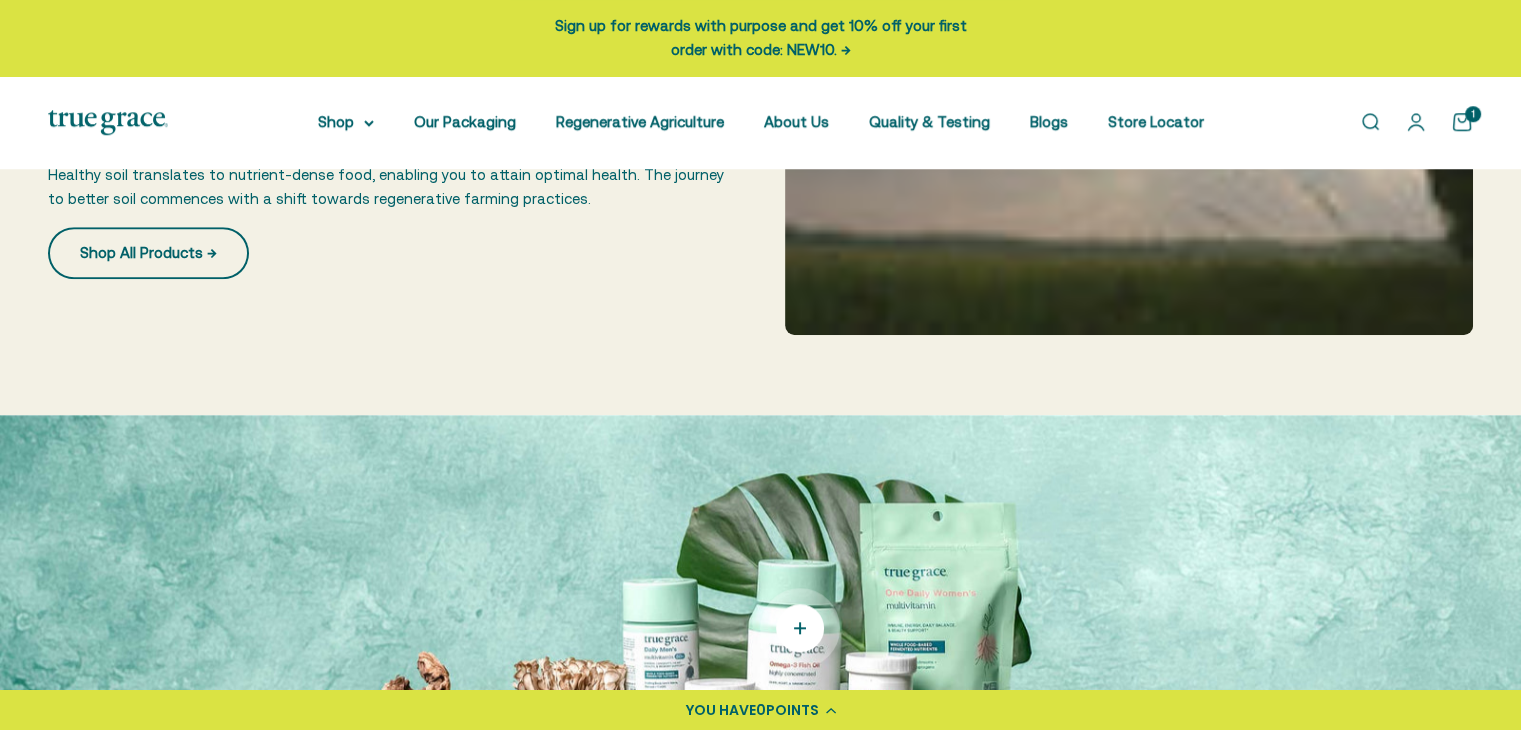 click on "Shop All Products →" at bounding box center (148, 253) 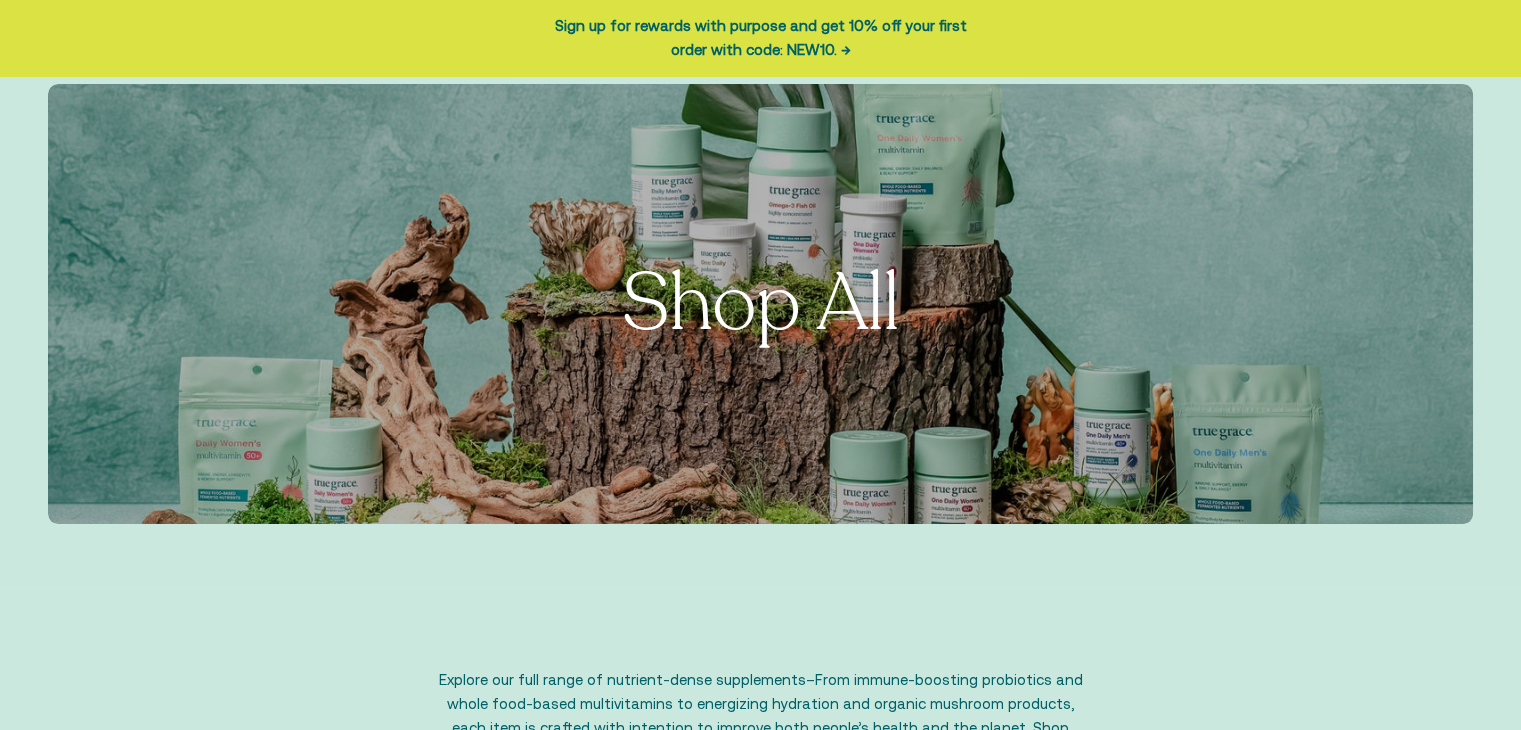 scroll, scrollTop: 288, scrollLeft: 0, axis: vertical 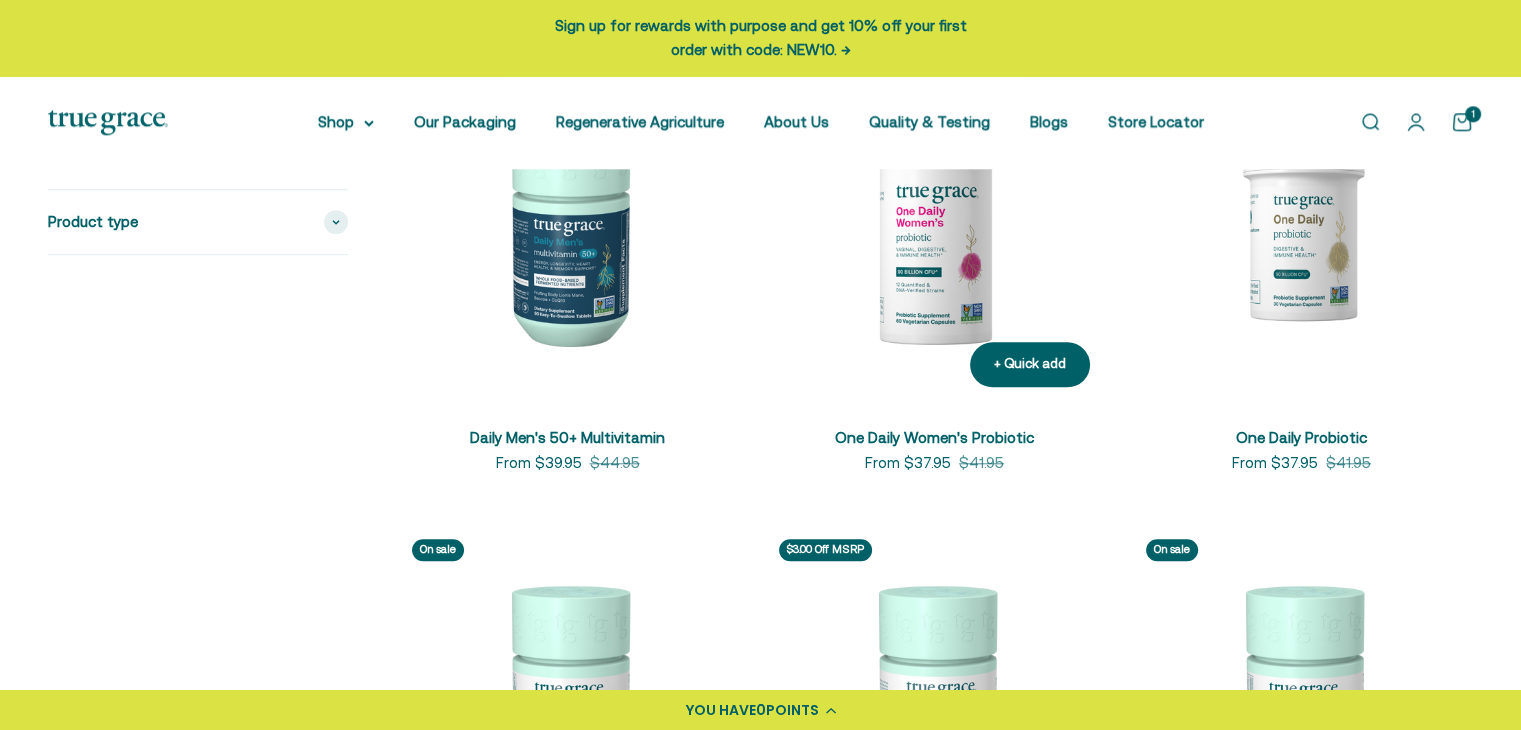 click at bounding box center (934, 231) 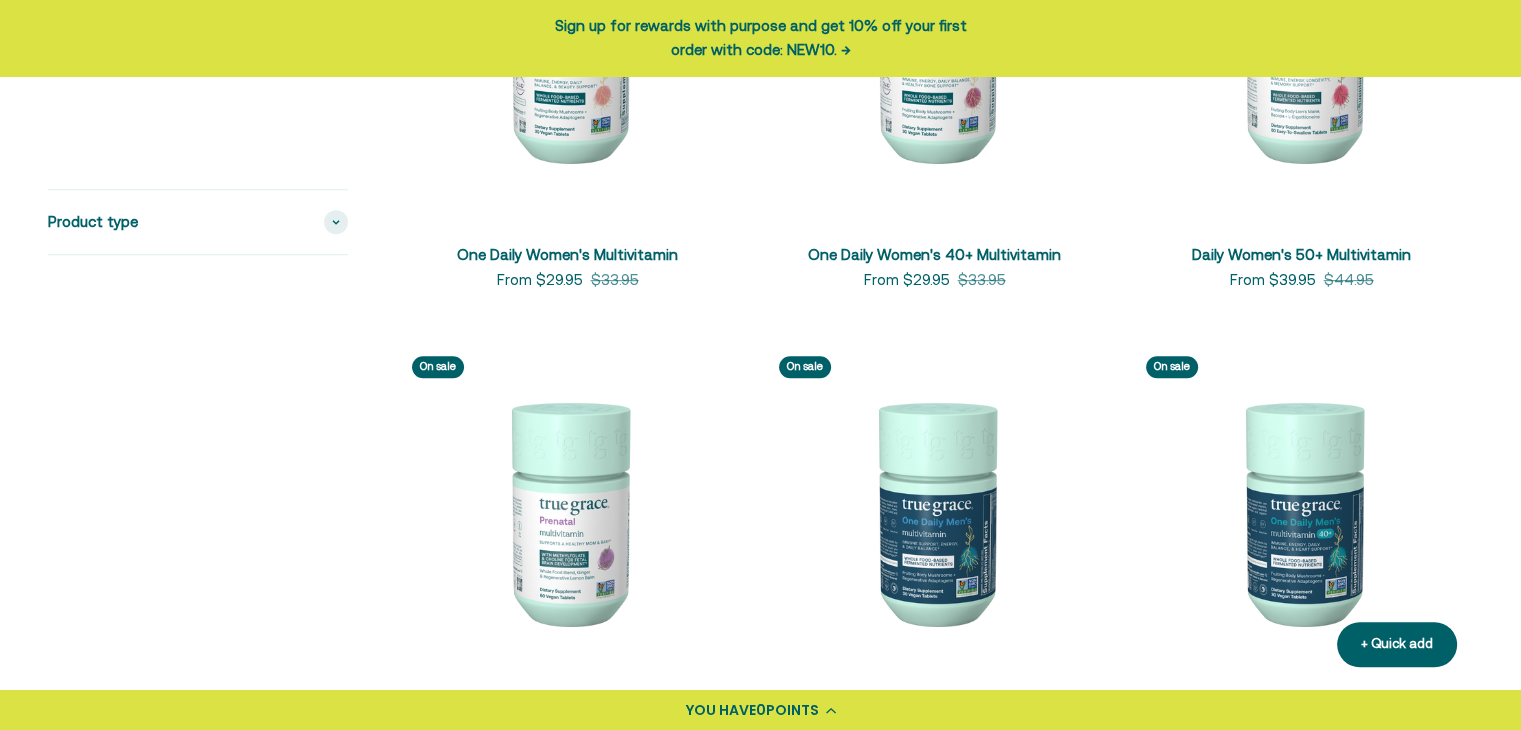 scroll, scrollTop: 900, scrollLeft: 0, axis: vertical 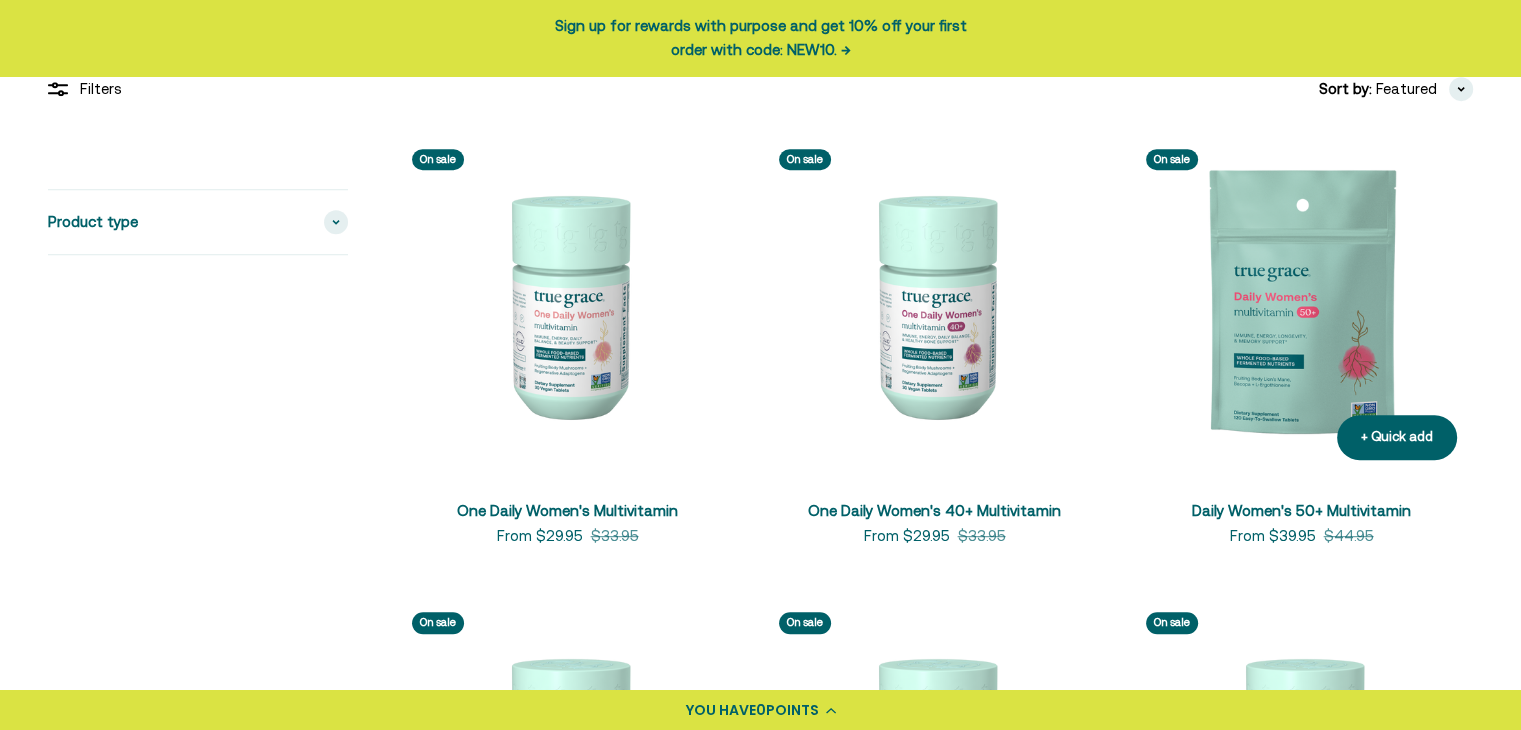 click at bounding box center (1301, 304) 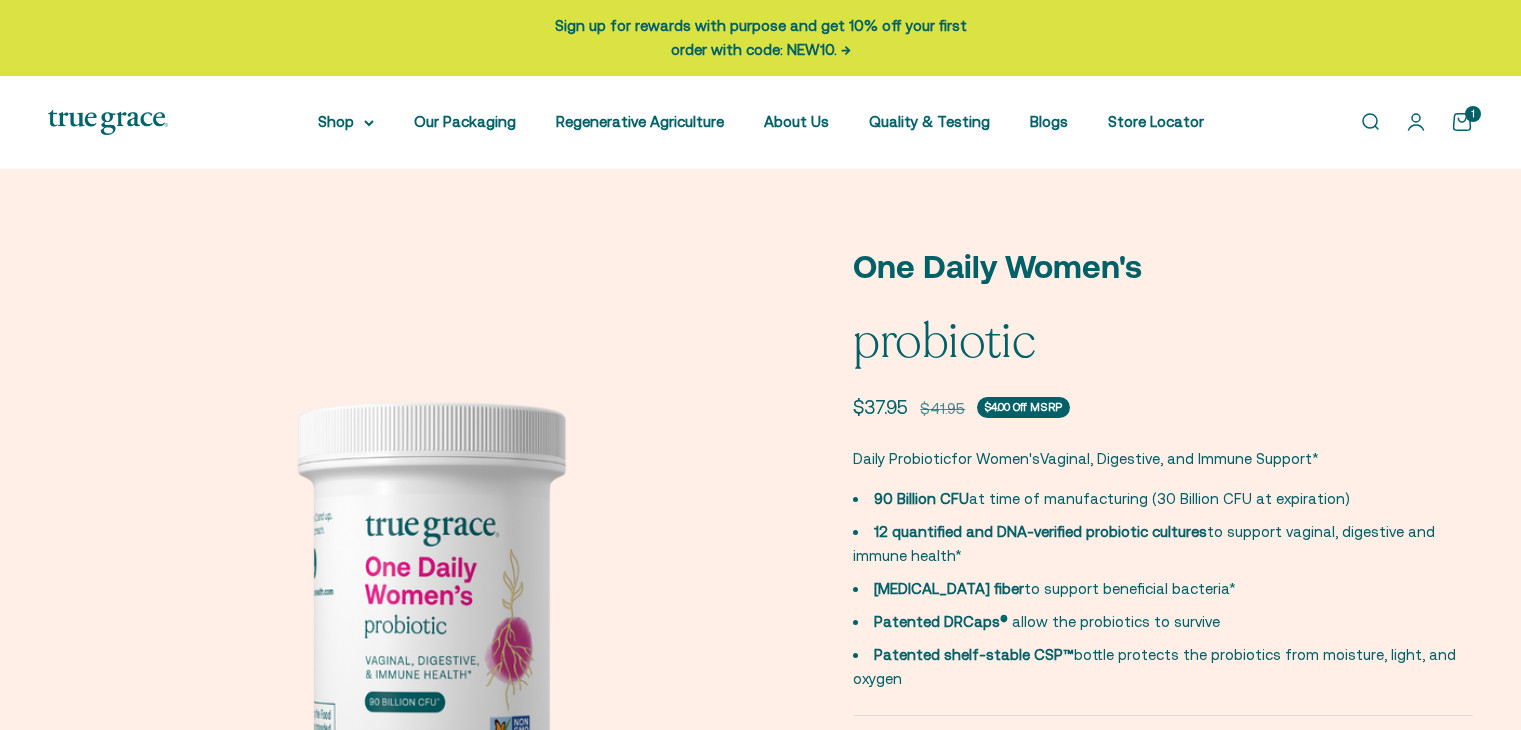 scroll, scrollTop: 0, scrollLeft: 0, axis: both 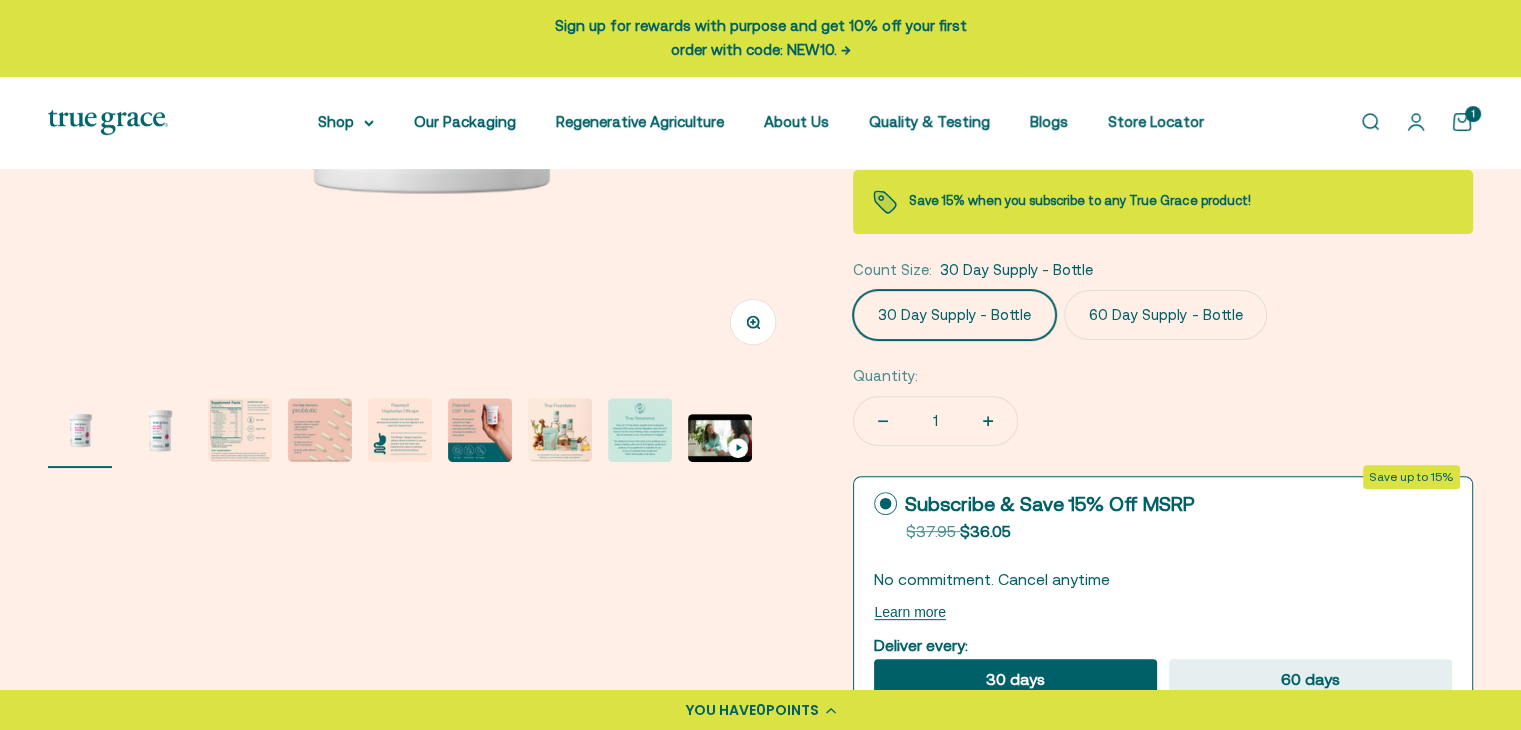 click at bounding box center (240, 430) 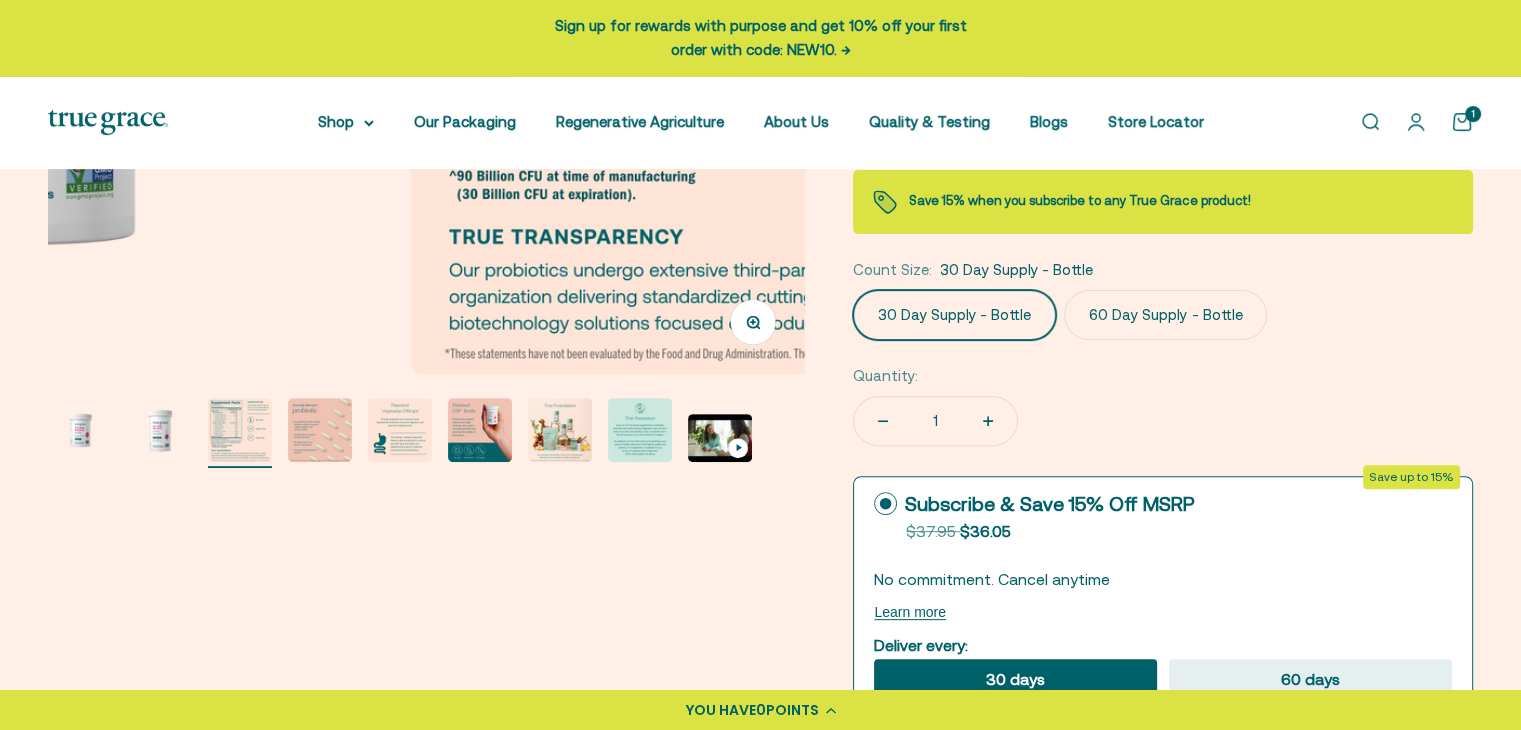 scroll, scrollTop: 0, scrollLeft: 1562, axis: horizontal 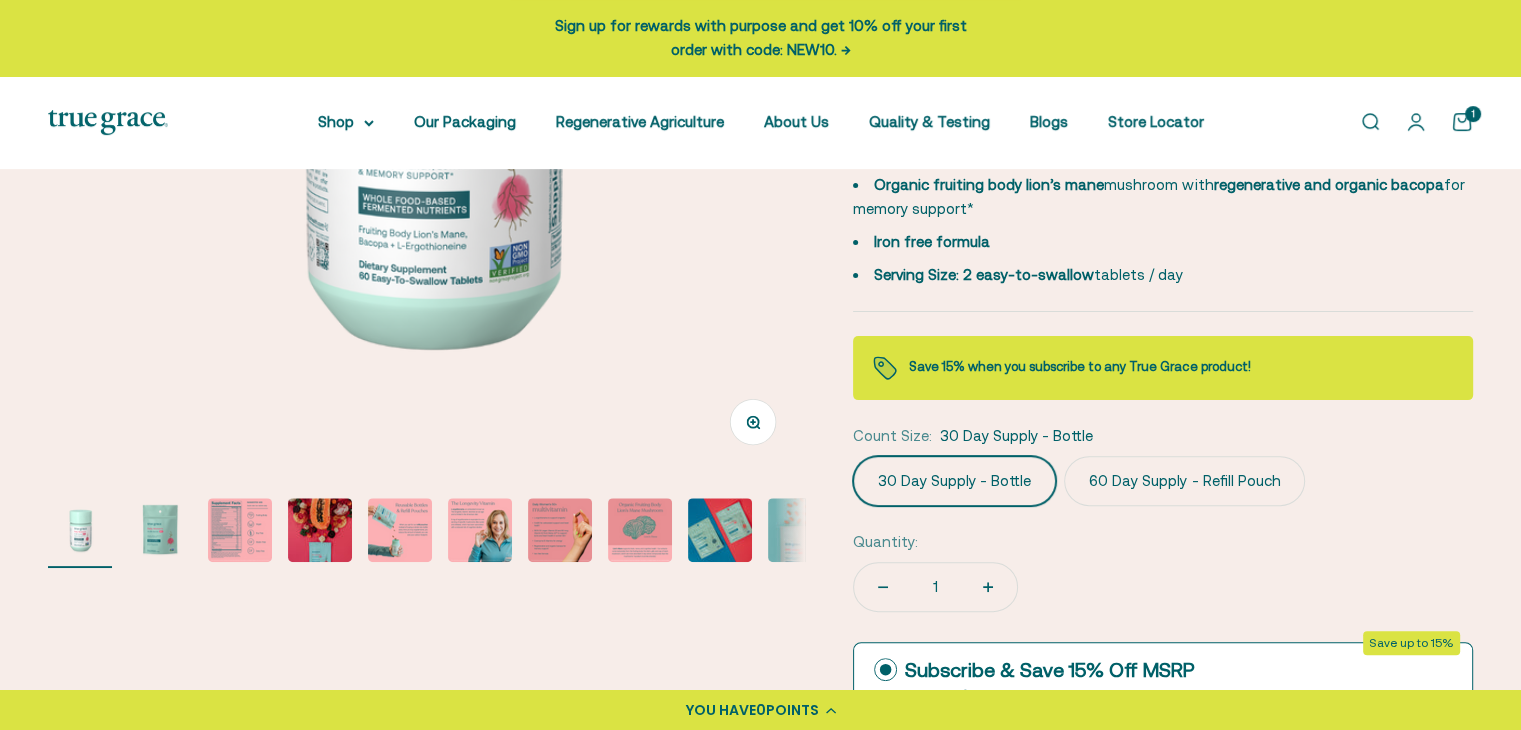 click at bounding box center [240, 530] 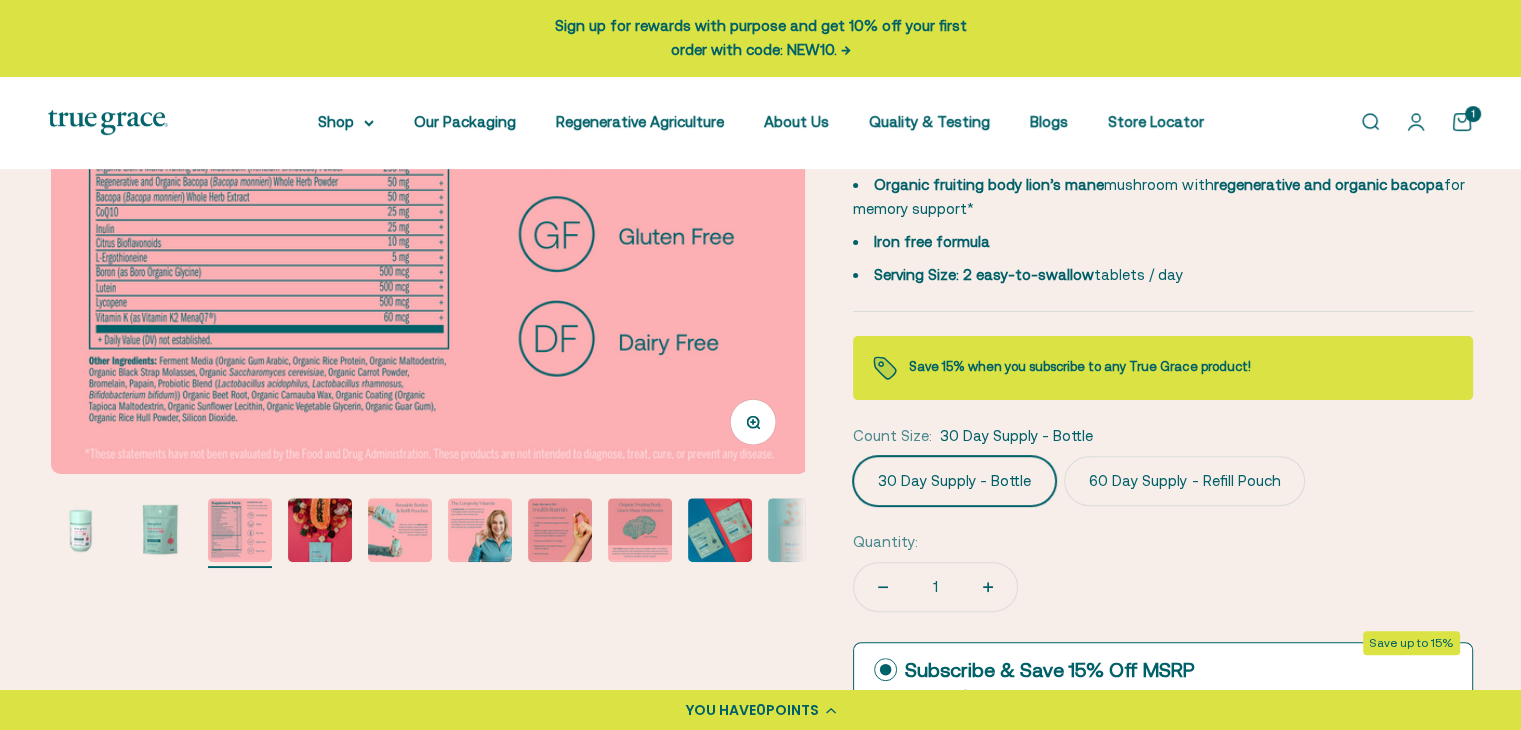 scroll, scrollTop: 0, scrollLeft: 1562, axis: horizontal 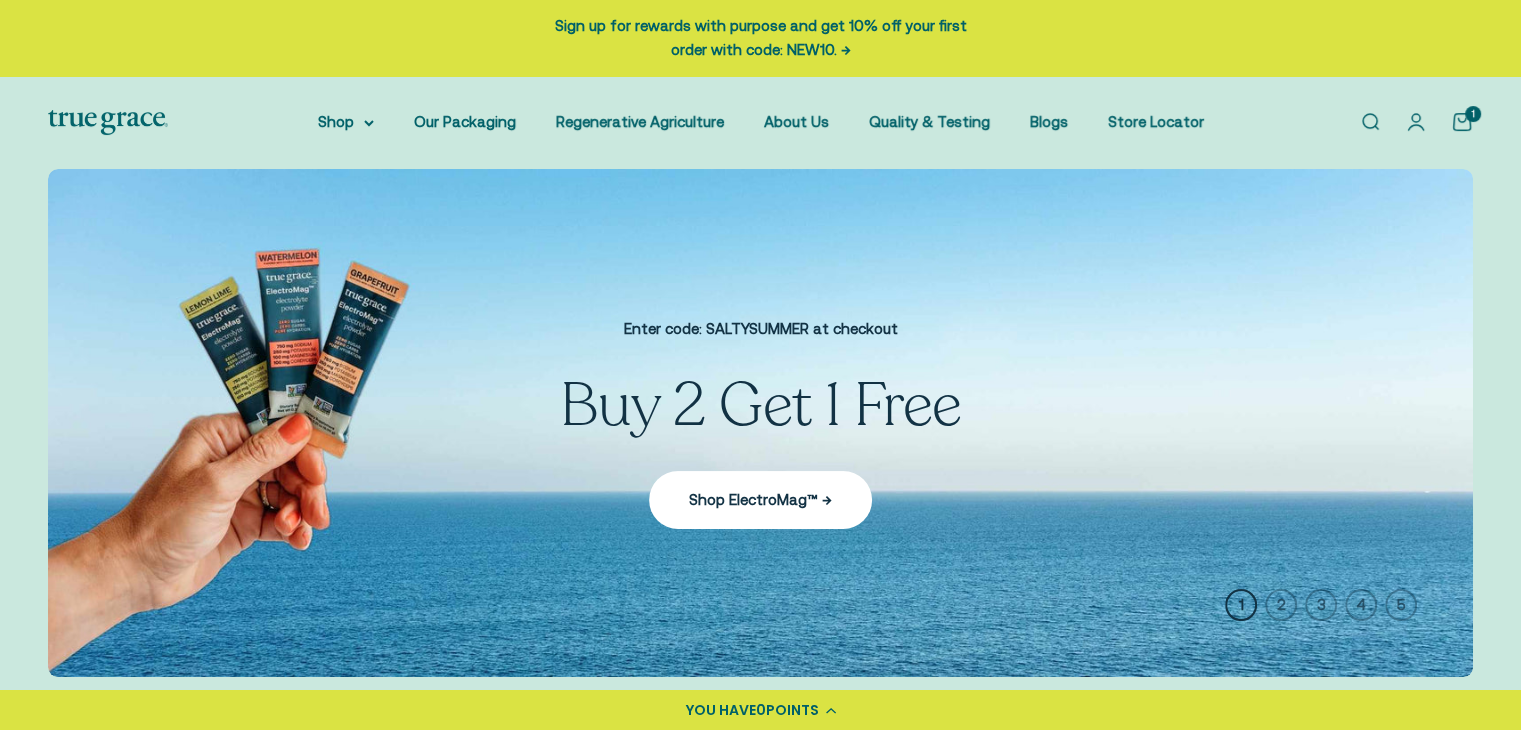 click on "1" at bounding box center (1473, 114) 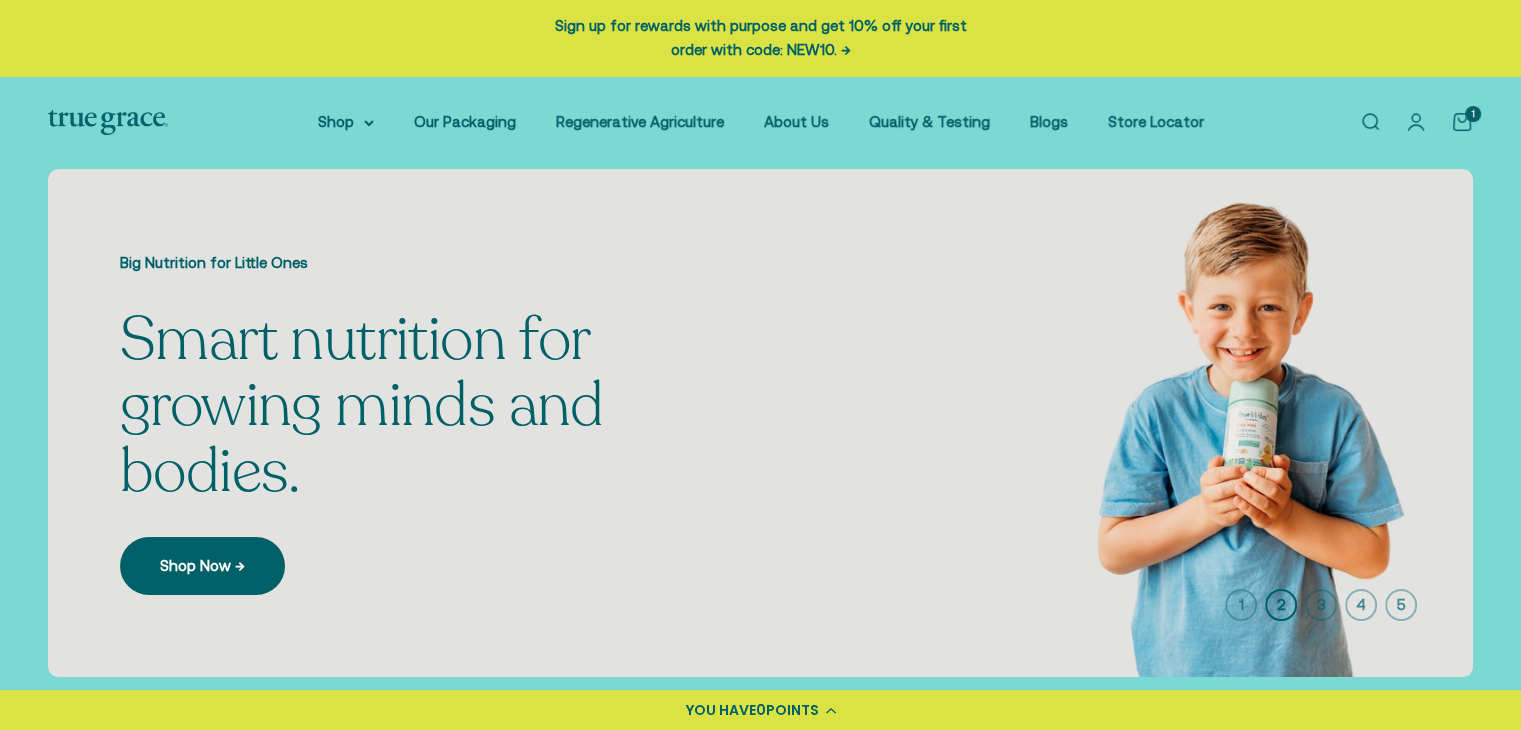 click on "1" at bounding box center [0, 0] 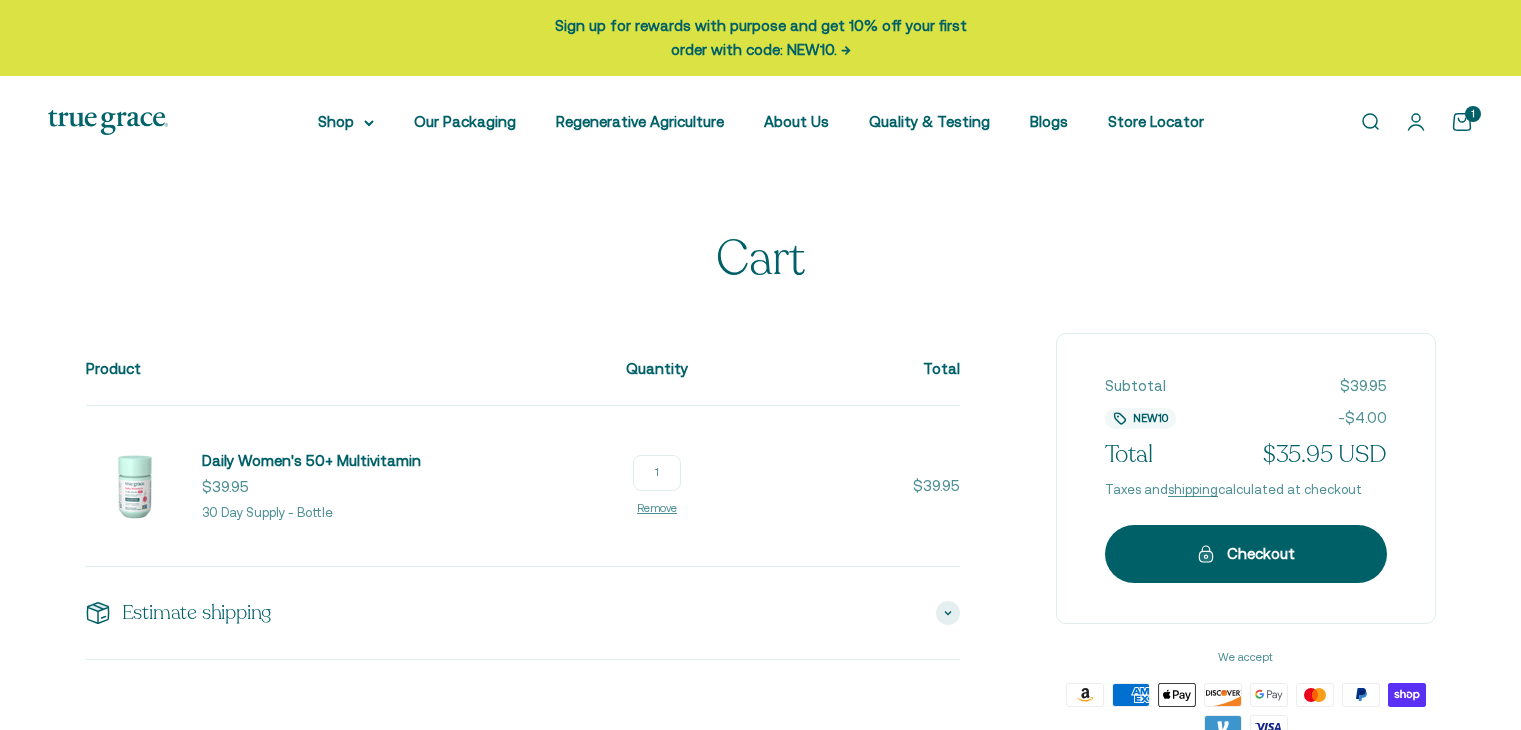 scroll, scrollTop: 0, scrollLeft: 0, axis: both 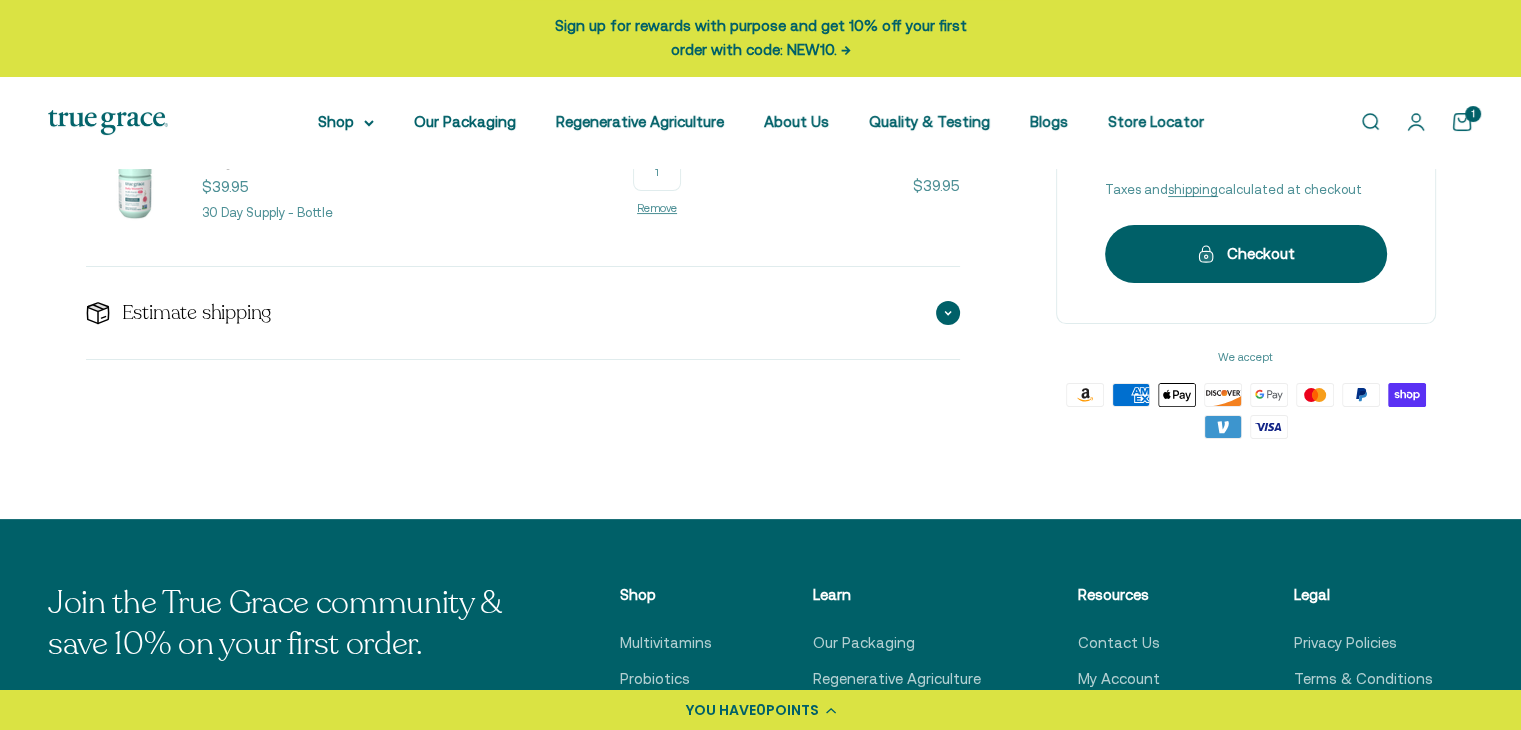 click at bounding box center (948, 313) 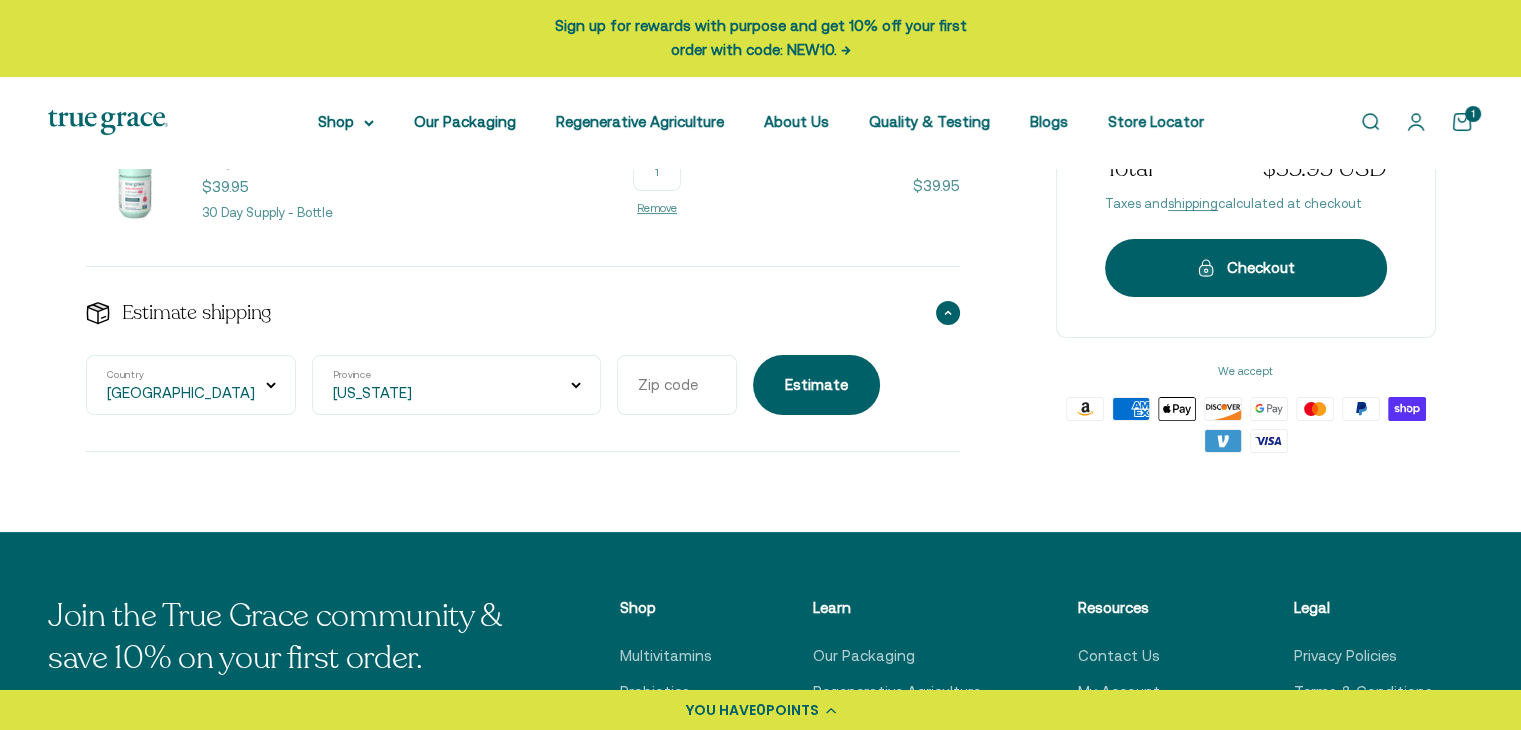 click 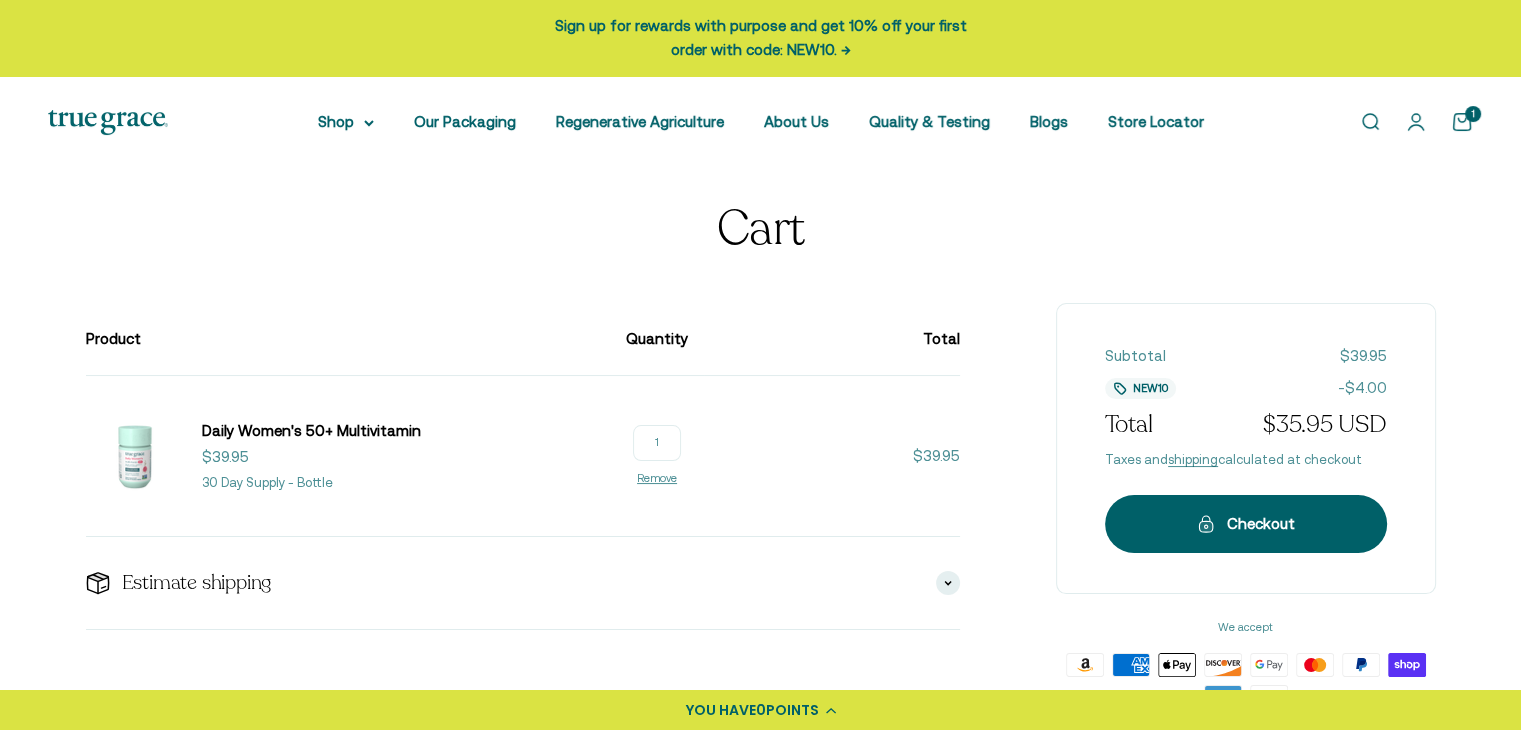 scroll, scrollTop: 0, scrollLeft: 0, axis: both 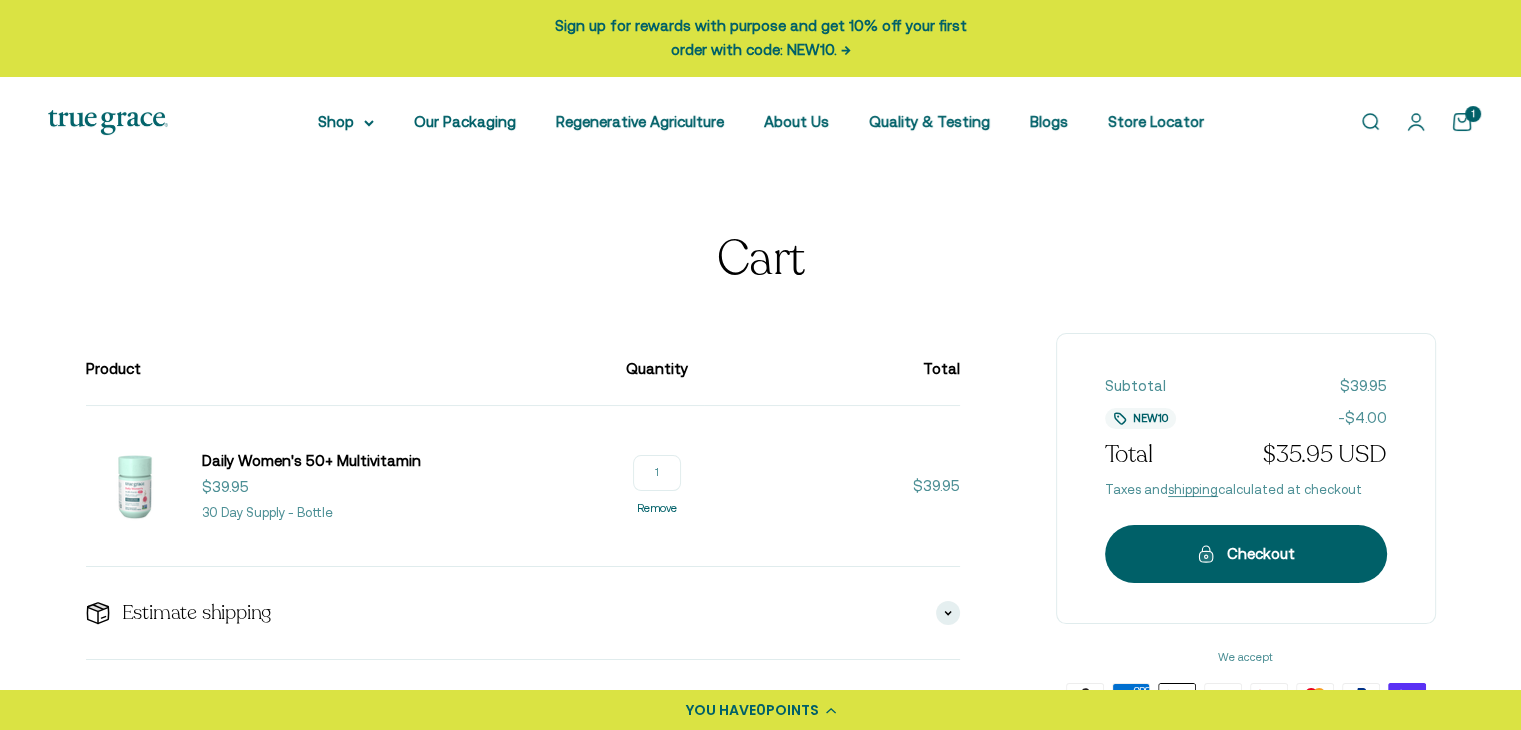 click on "Remove" at bounding box center [657, 508] 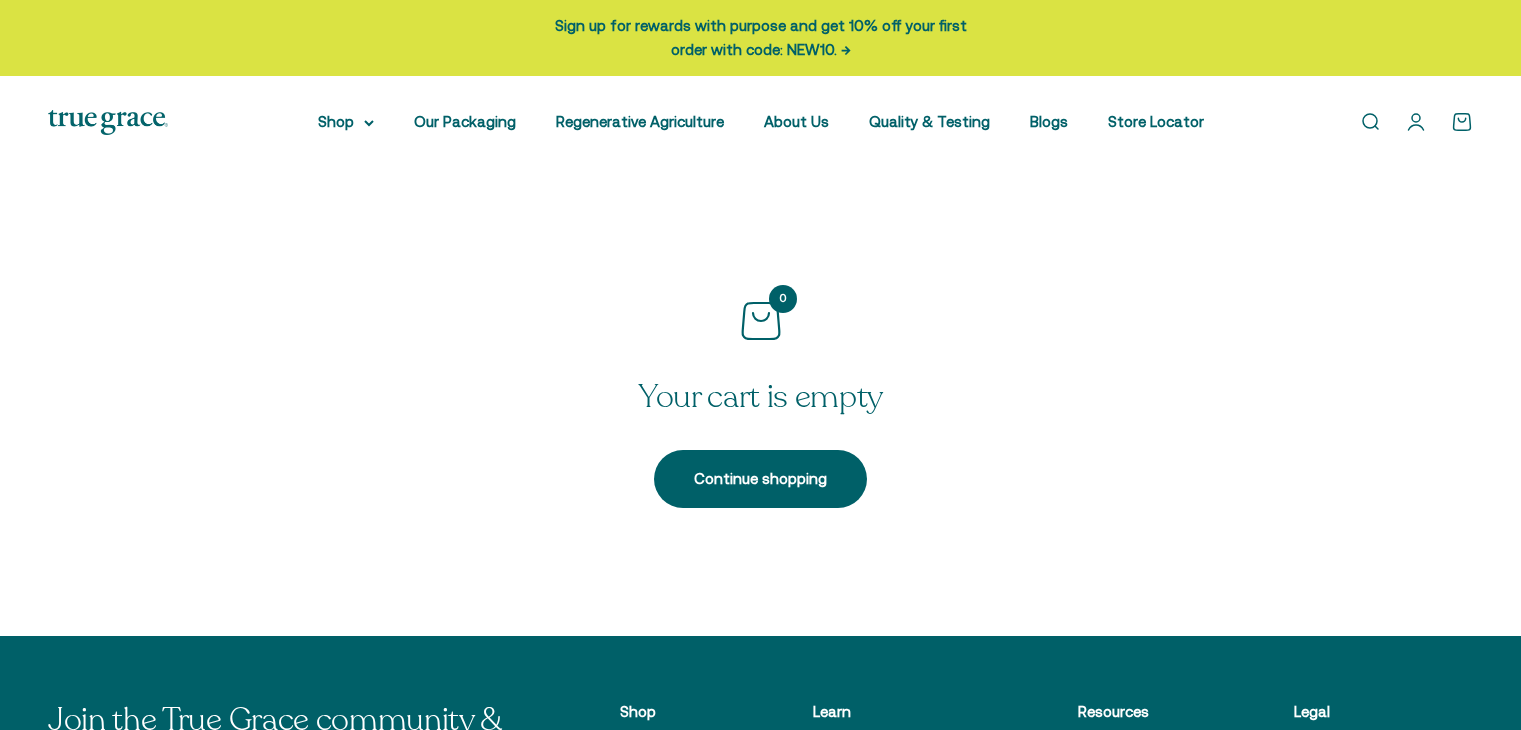 scroll, scrollTop: 0, scrollLeft: 0, axis: both 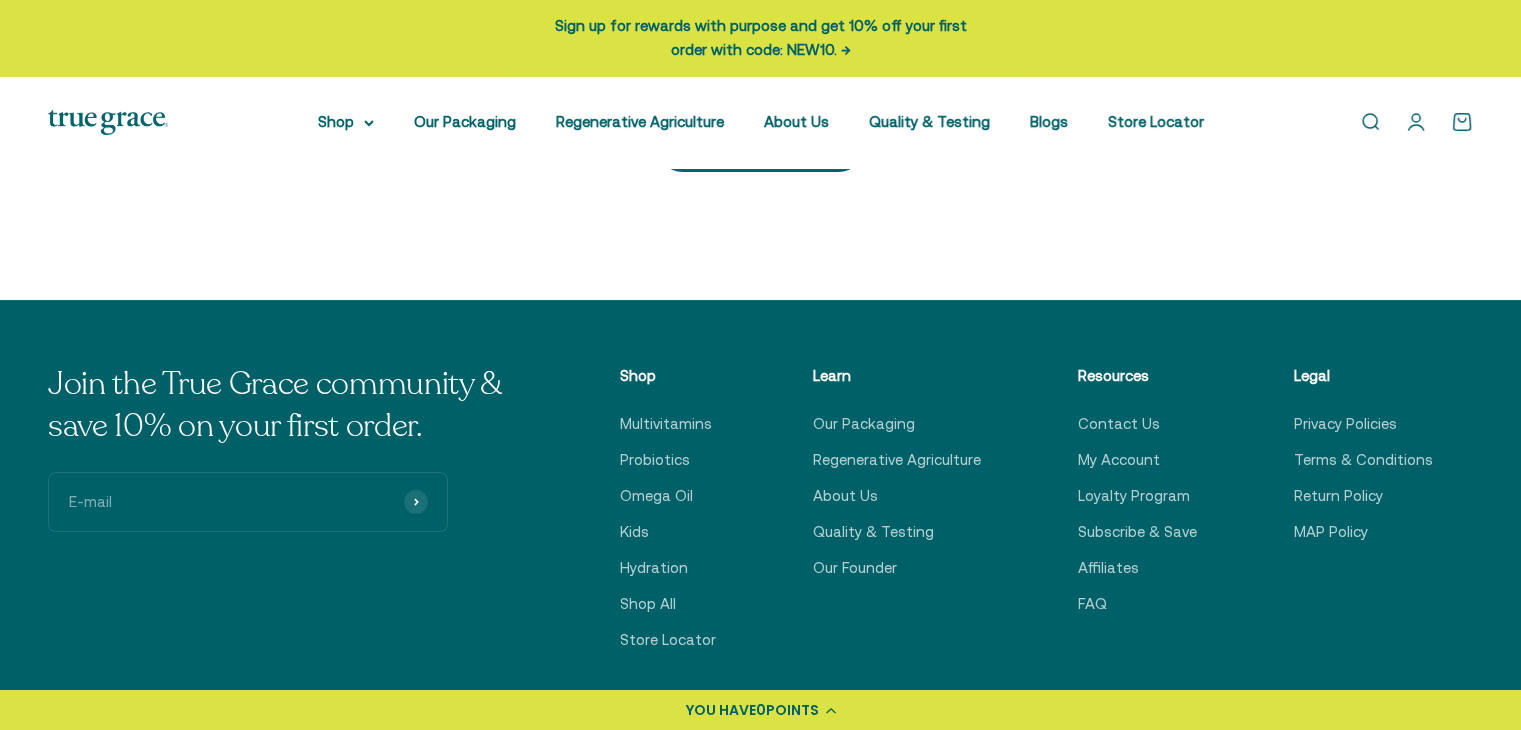 click on "E-mail" at bounding box center (248, 502) 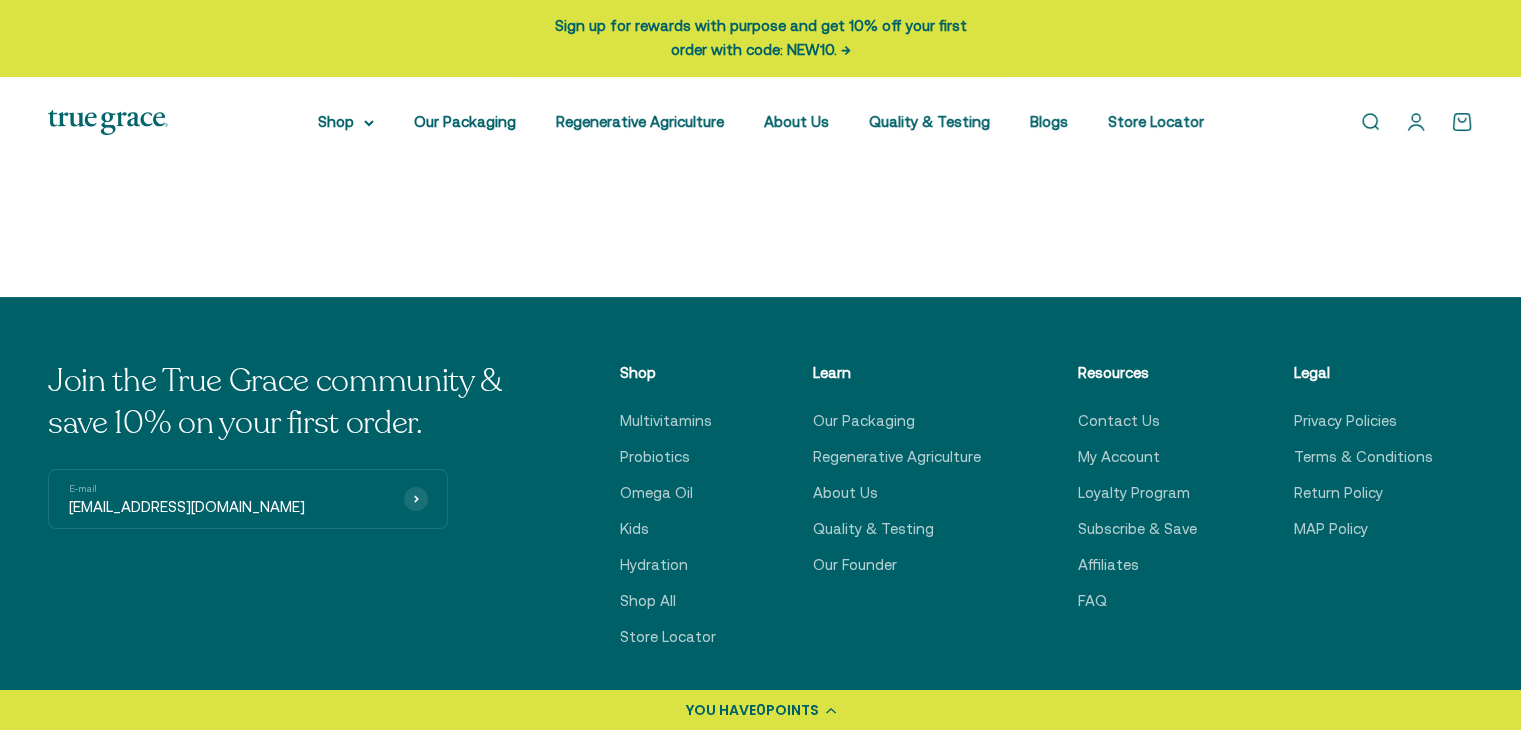 scroll, scrollTop: 336, scrollLeft: 0, axis: vertical 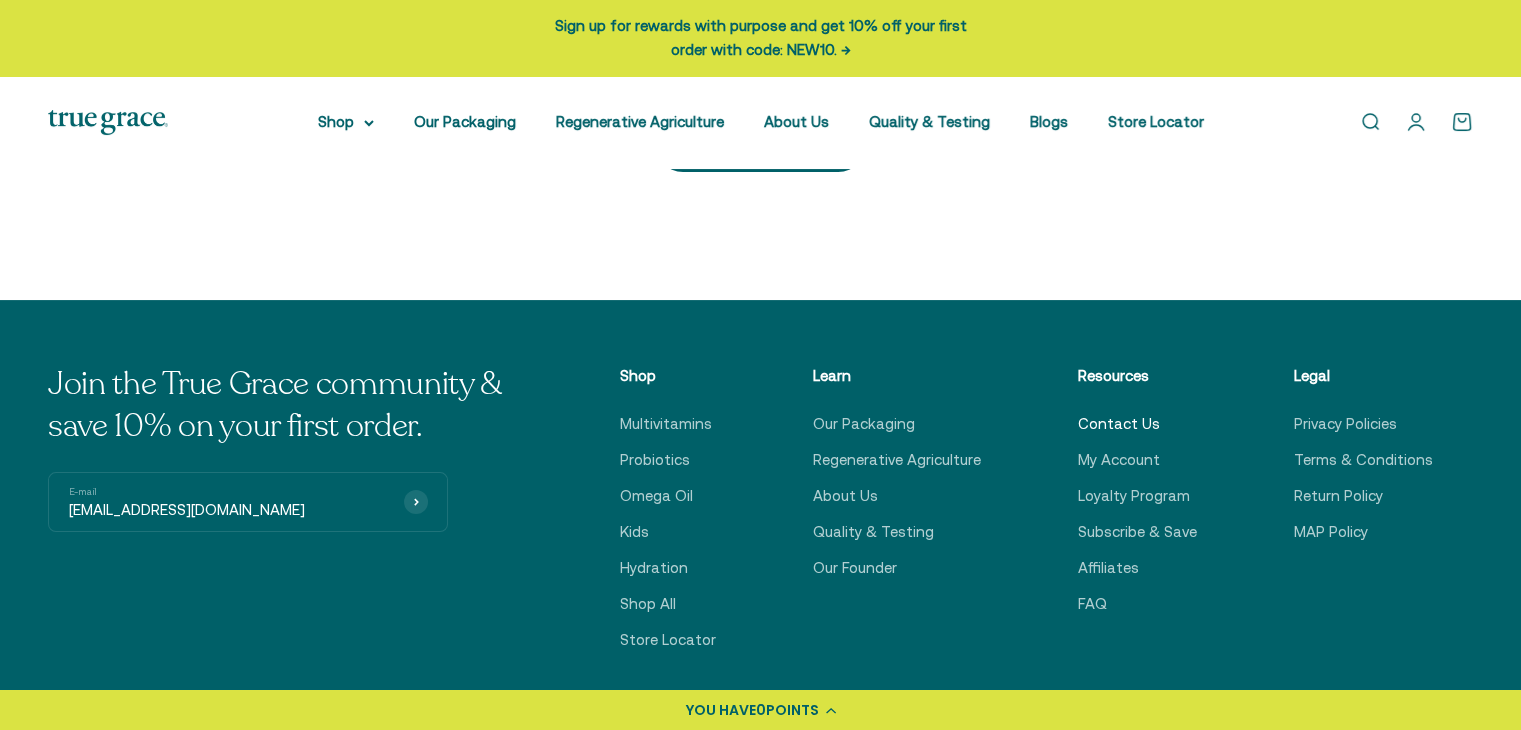 click on "Contact Us" at bounding box center [1119, 424] 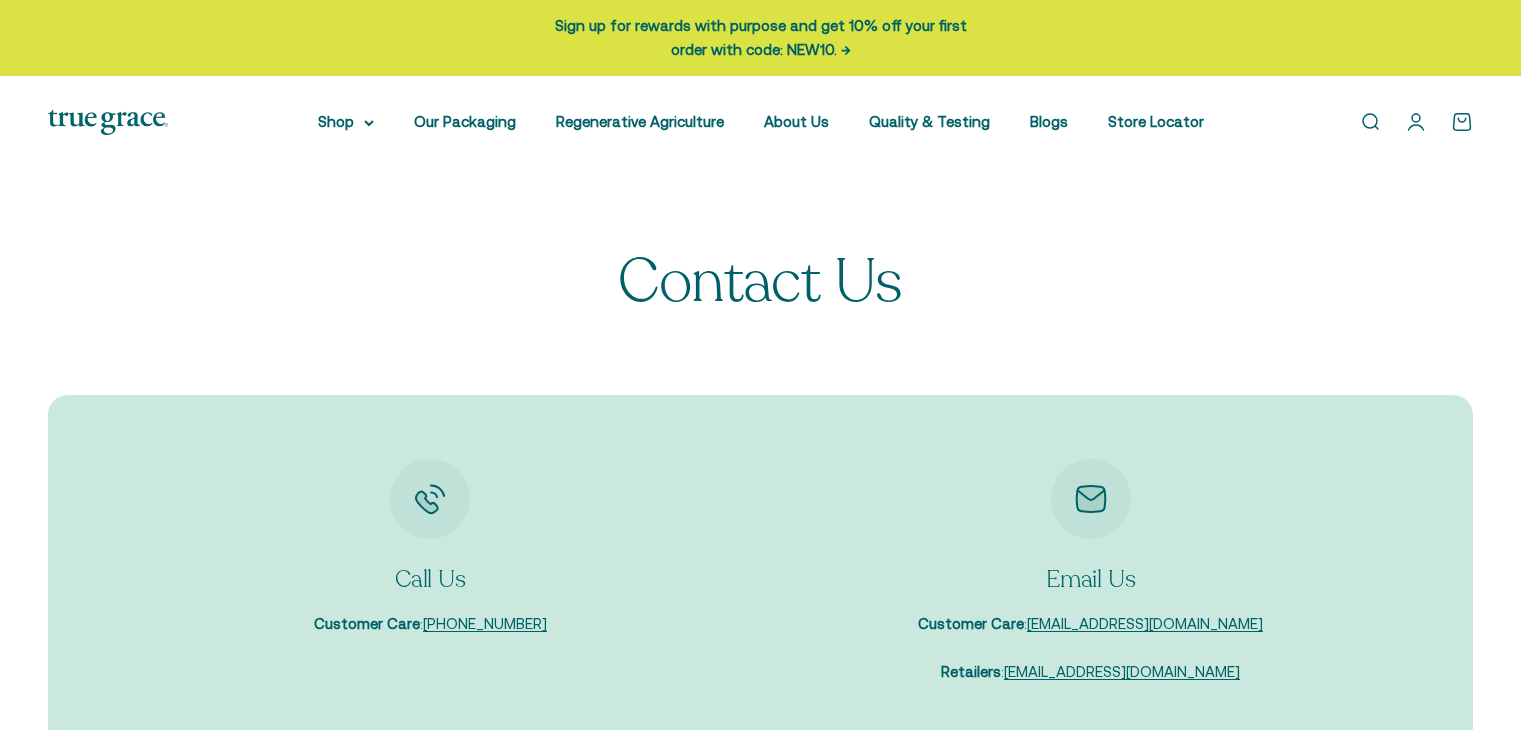 scroll, scrollTop: 0, scrollLeft: 0, axis: both 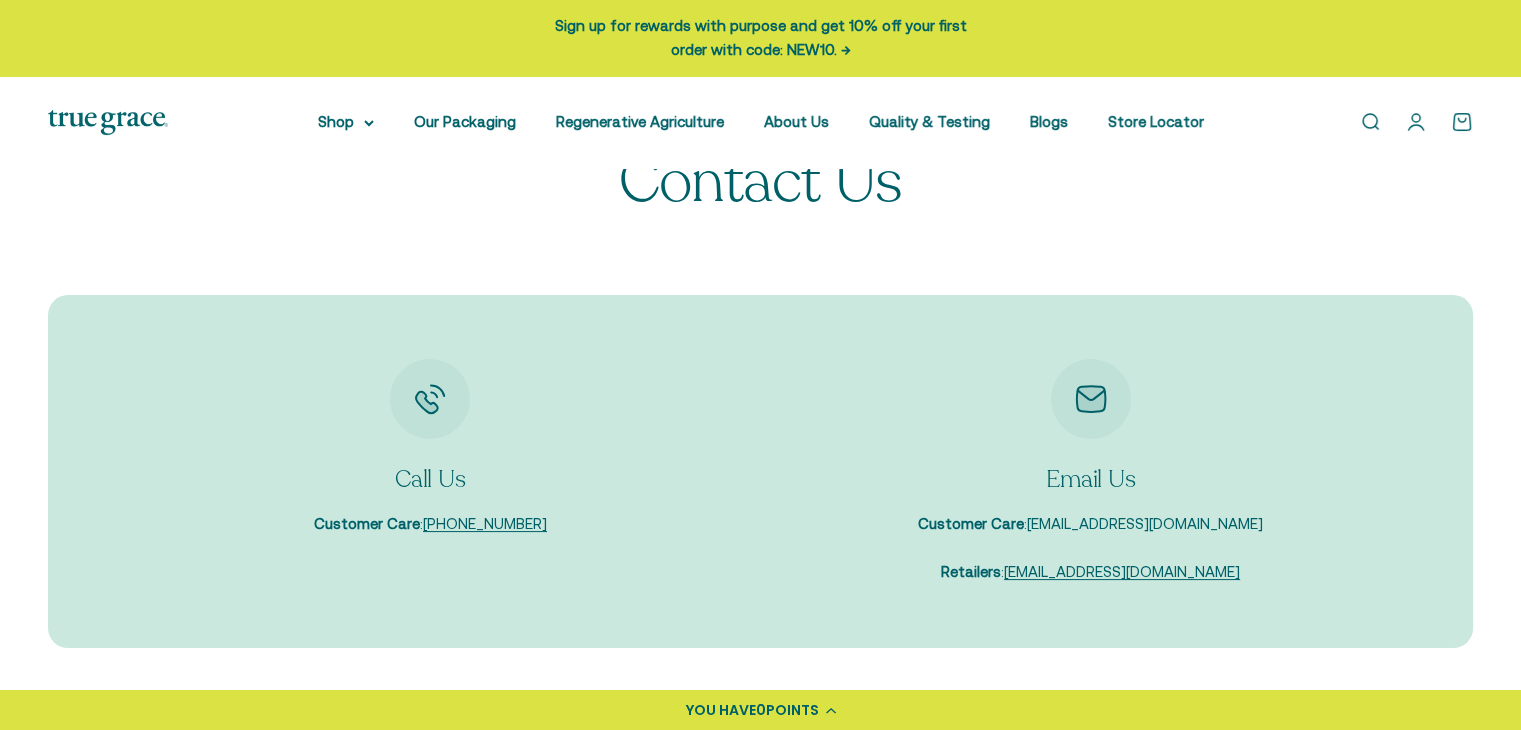 click on "care@truegracehealth.com" at bounding box center [1145, 523] 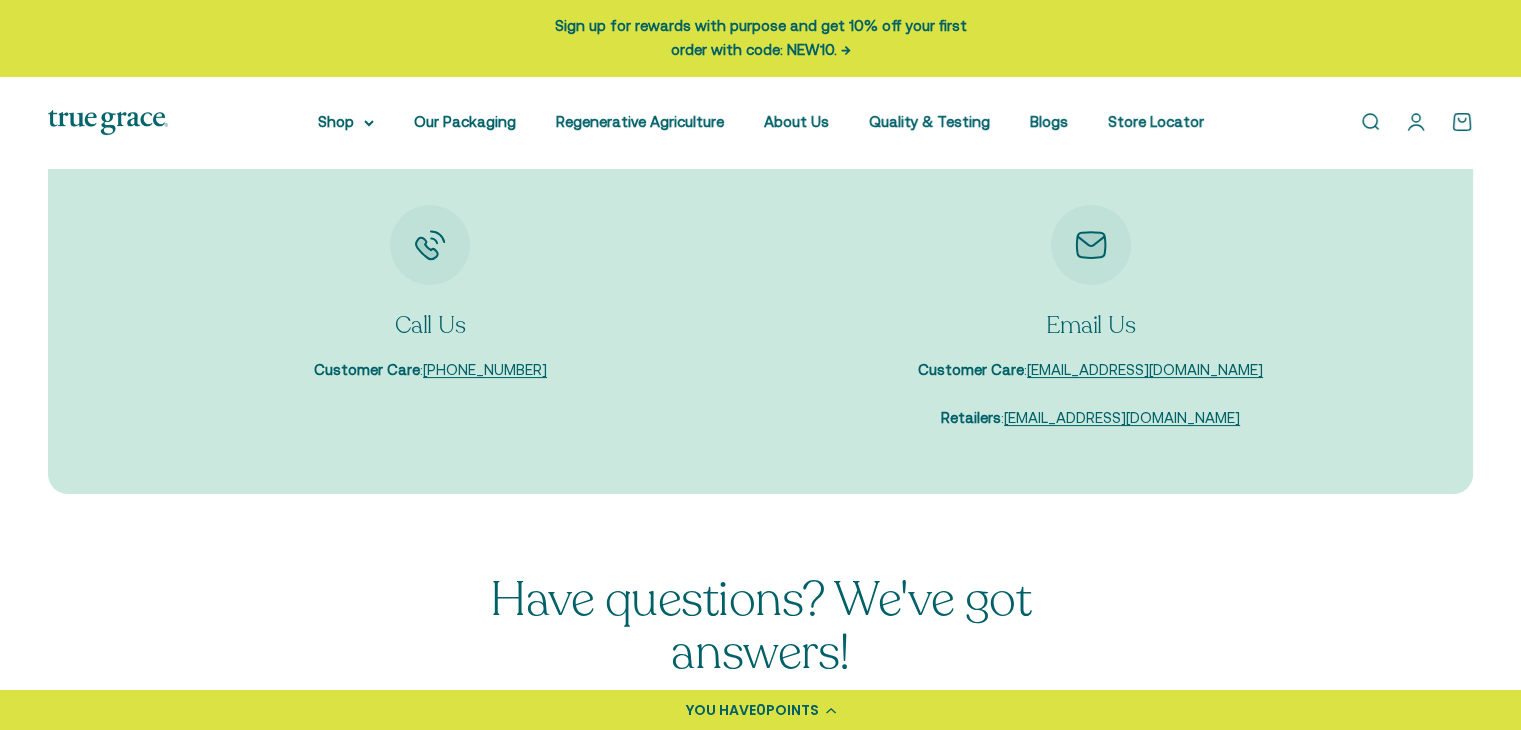 scroll, scrollTop: 400, scrollLeft: 0, axis: vertical 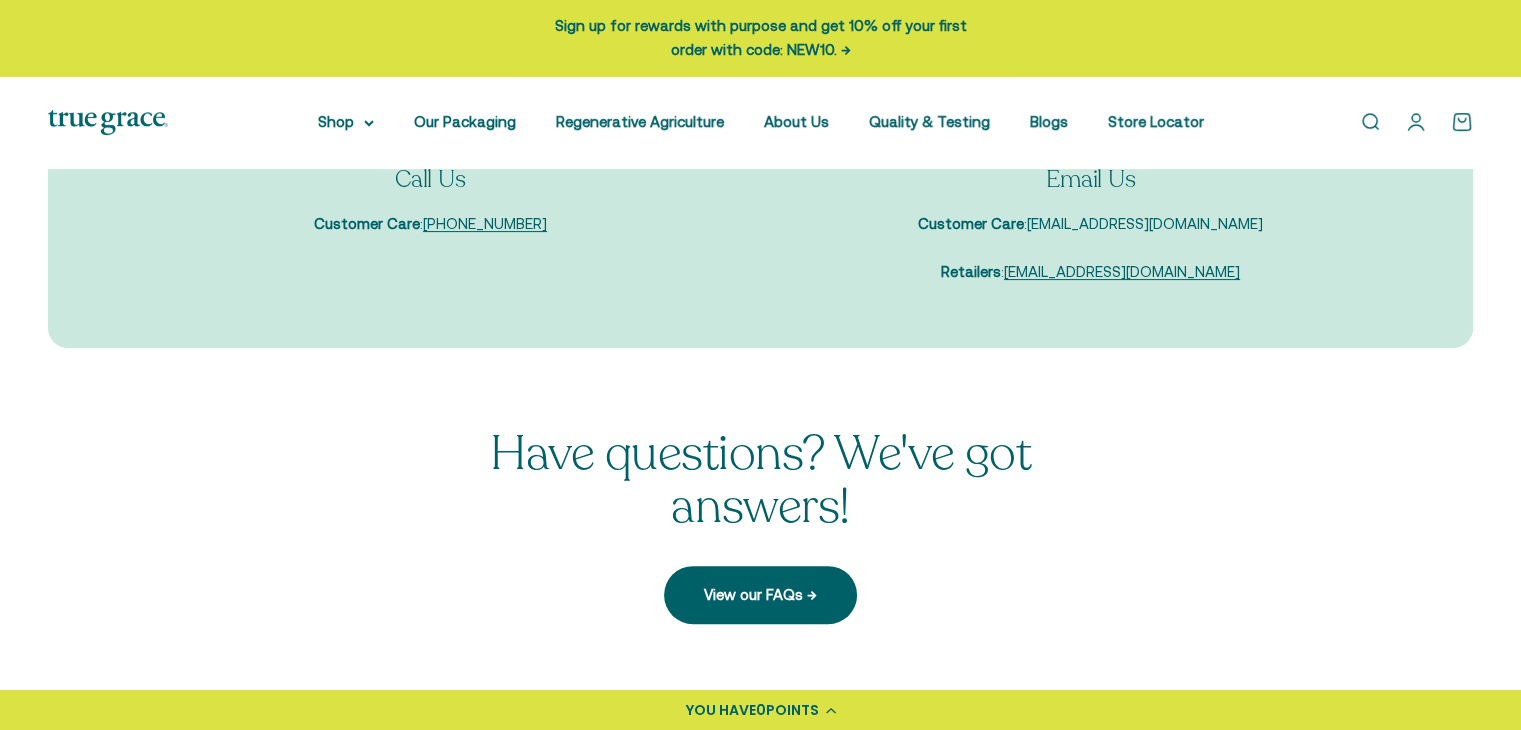 click on "care@truegracehealth.com" at bounding box center [1145, 223] 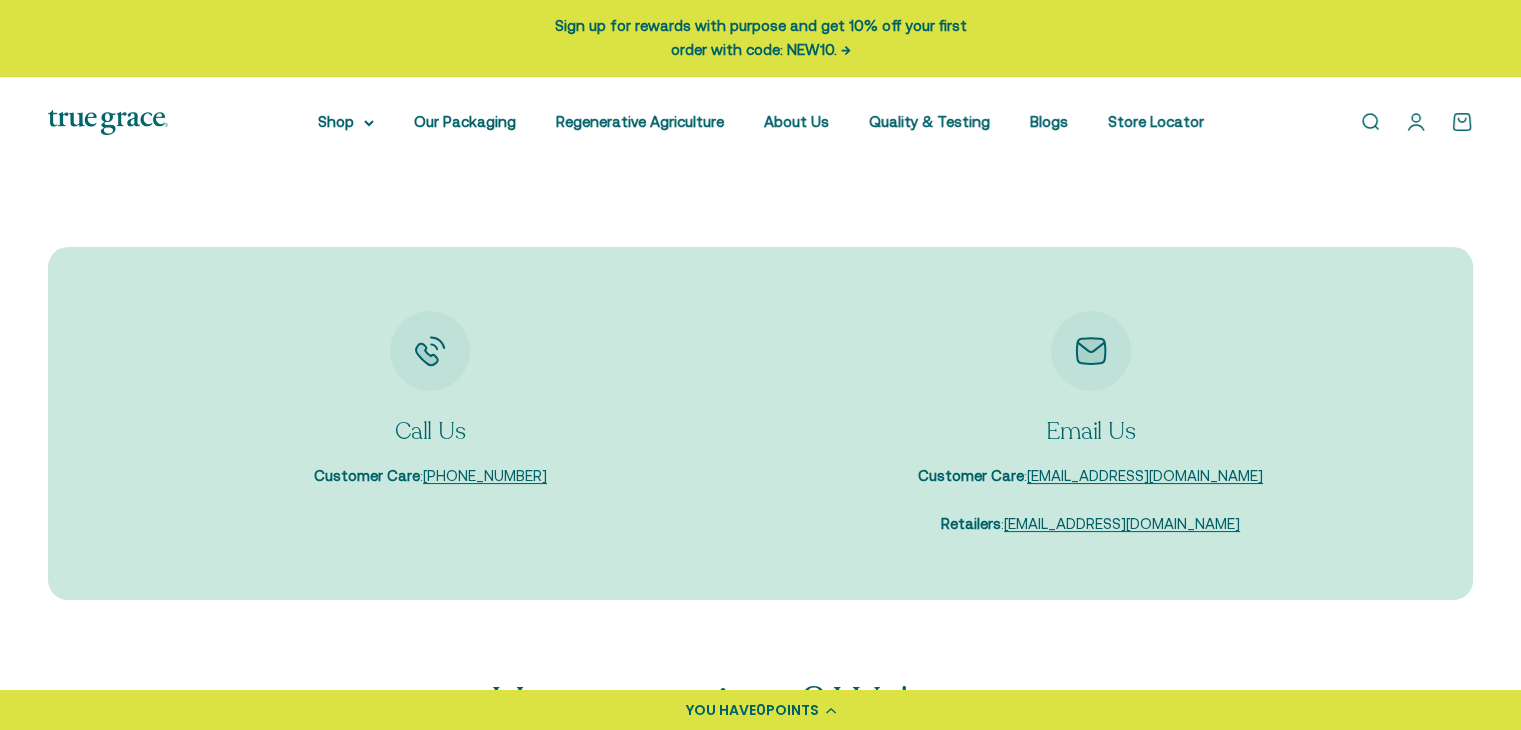 scroll, scrollTop: 100, scrollLeft: 0, axis: vertical 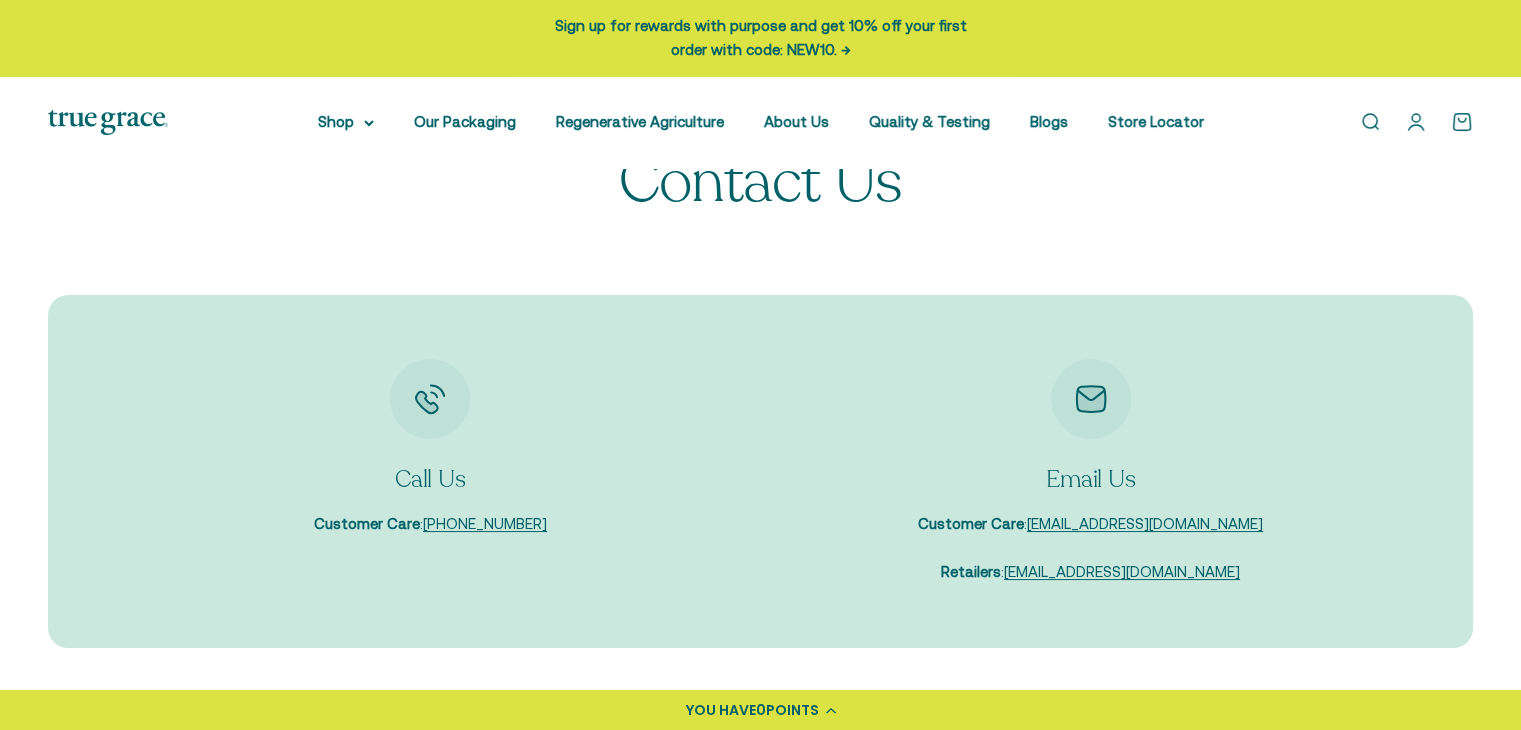 click 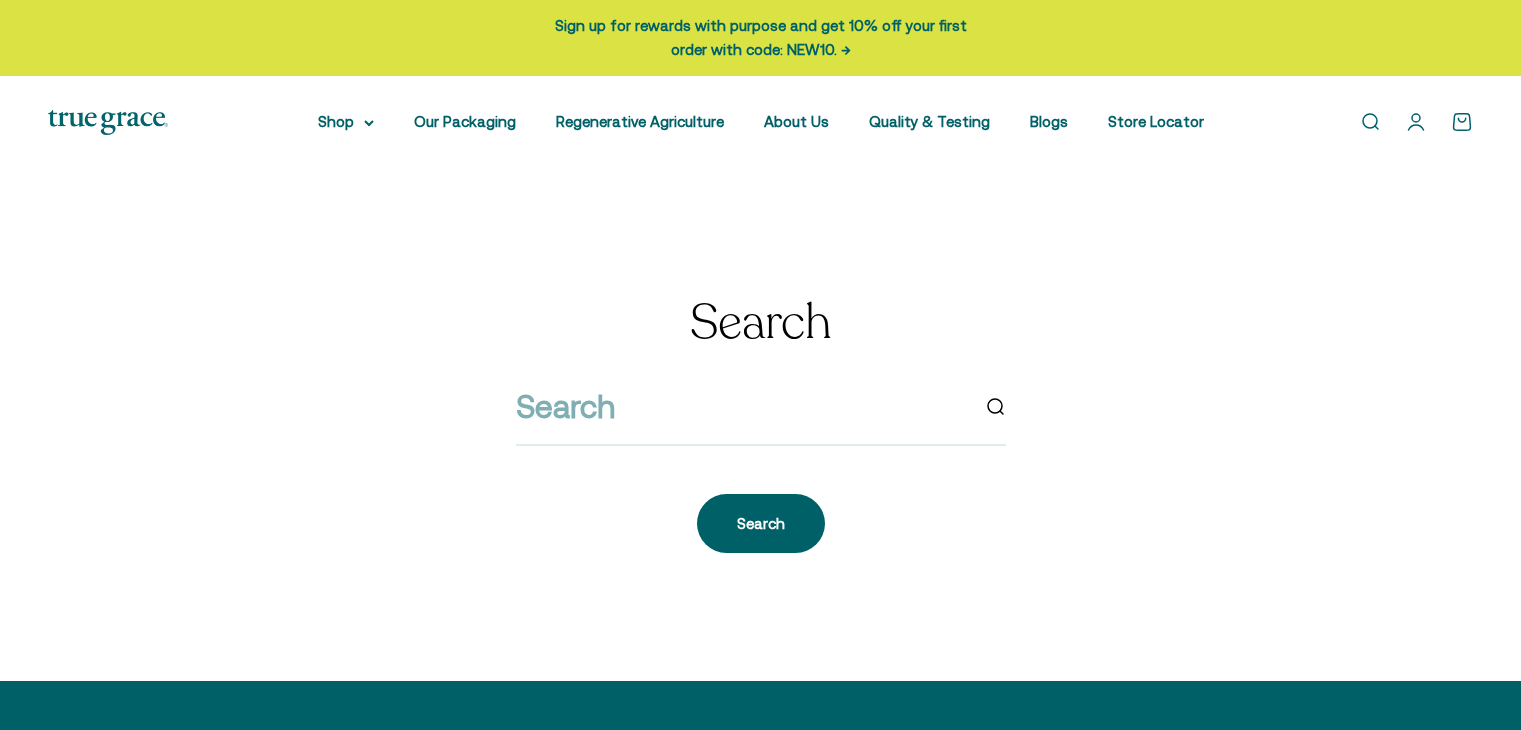 scroll, scrollTop: 0, scrollLeft: 0, axis: both 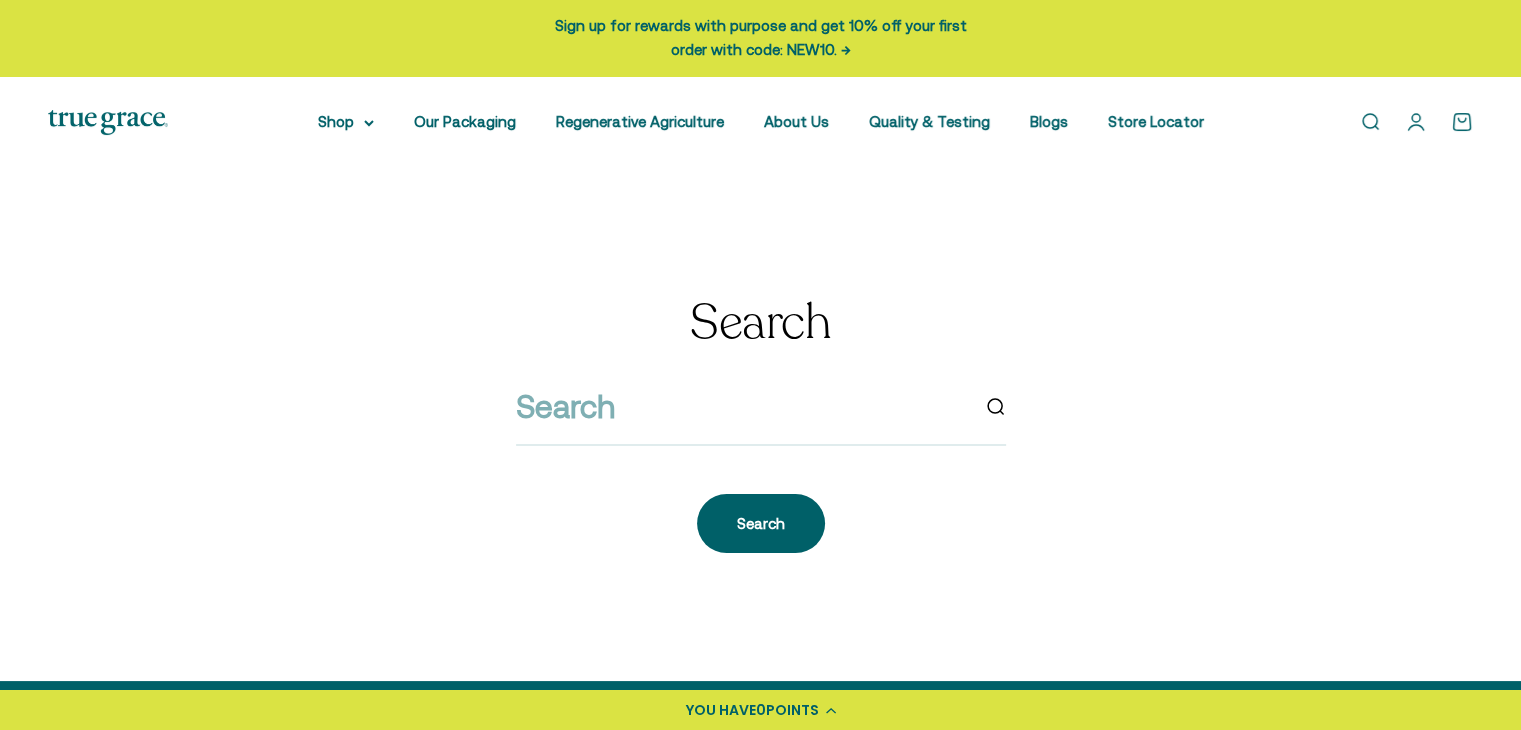click on "Open account page" at bounding box center (1416, 122) 